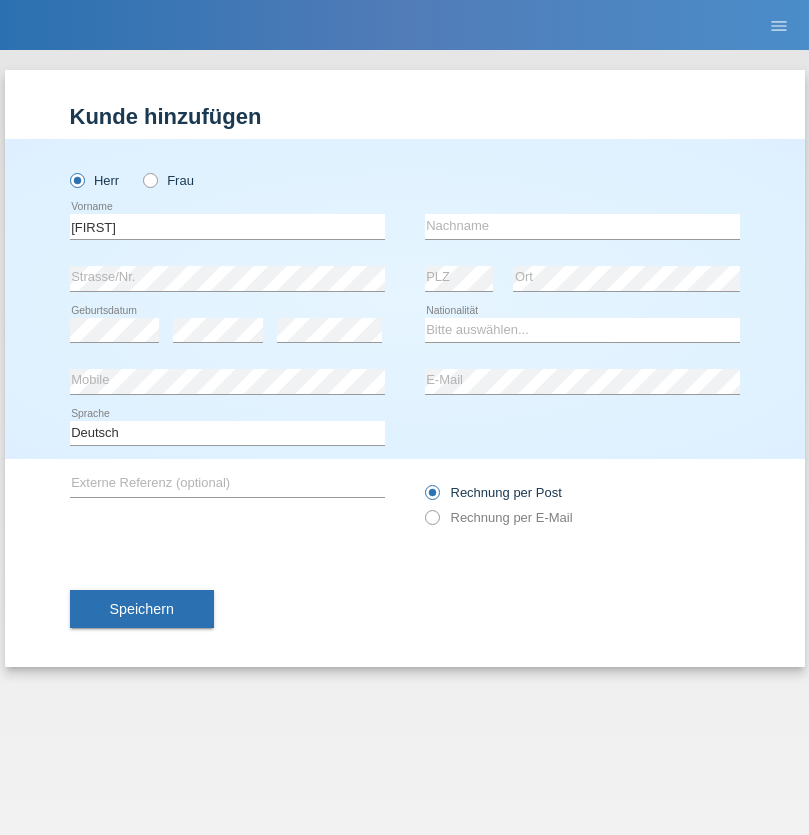 scroll, scrollTop: 0, scrollLeft: 0, axis: both 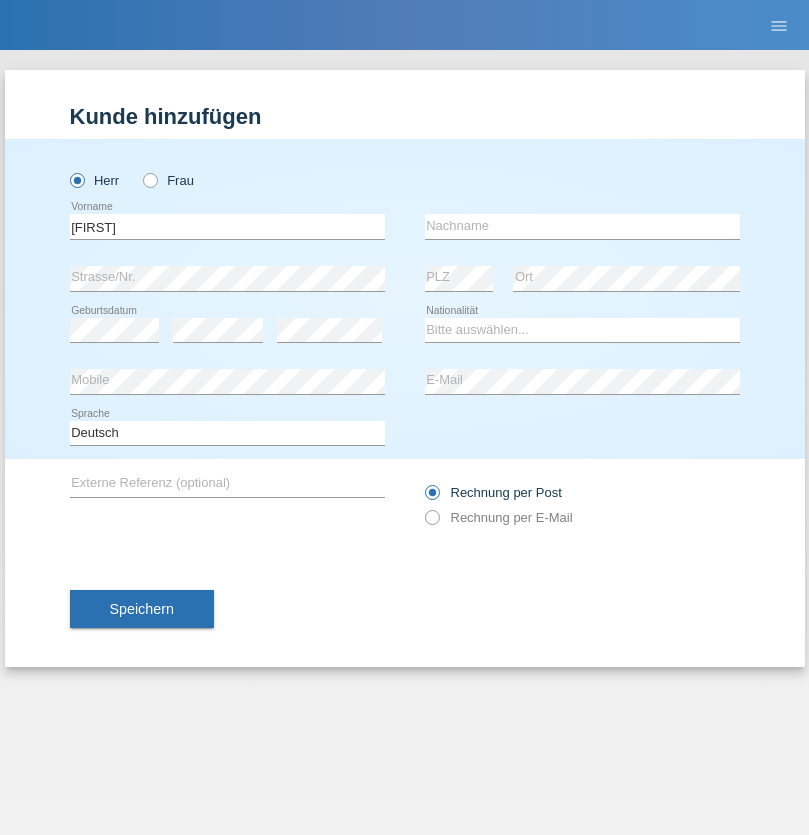 type on "Thomas" 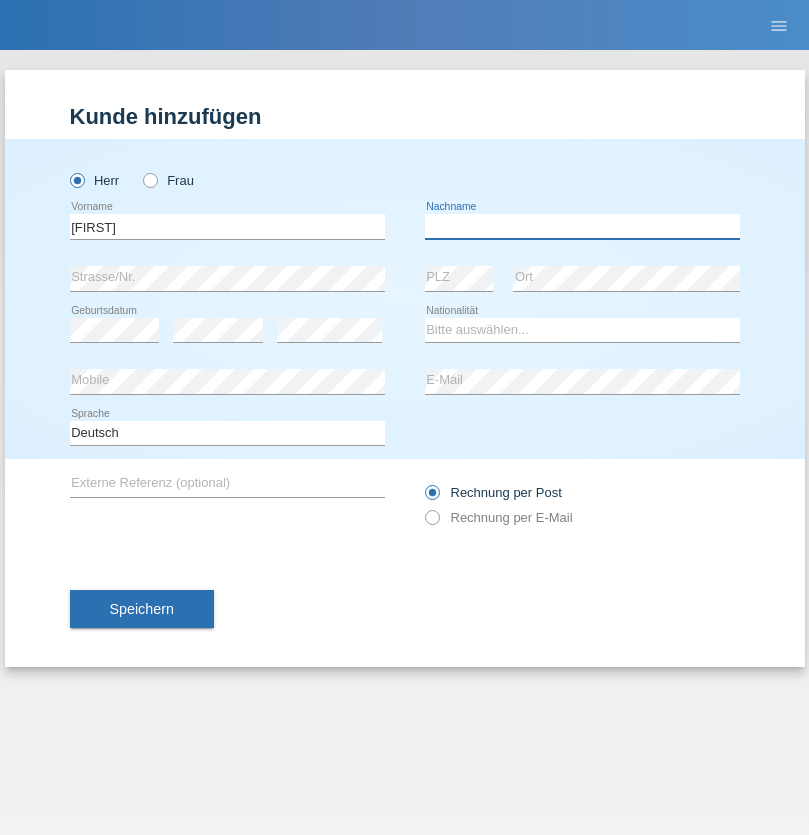 click at bounding box center [582, 226] 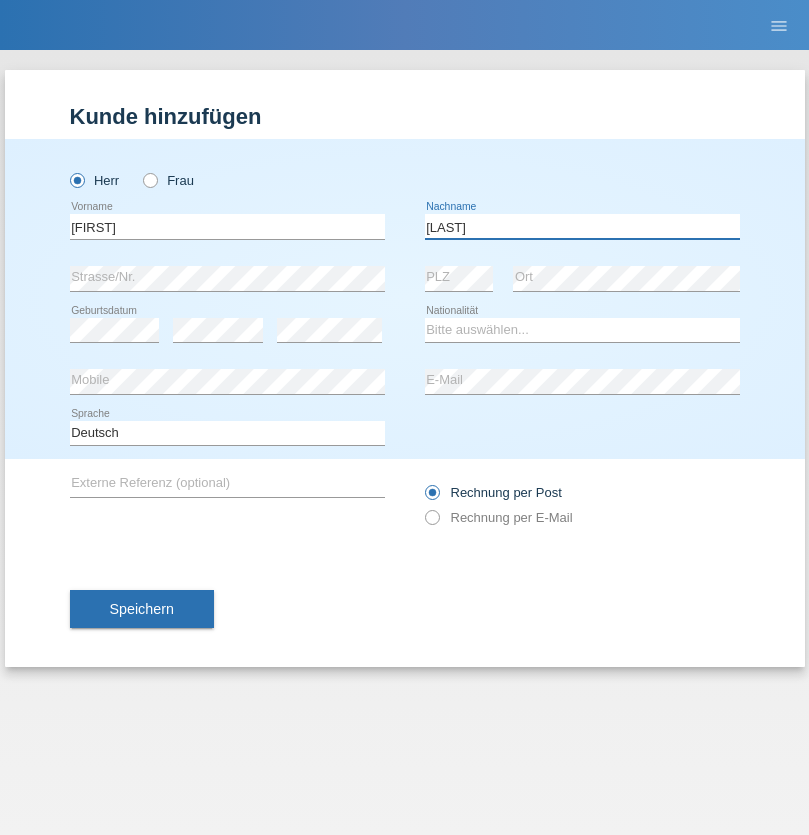 type on "Berger" 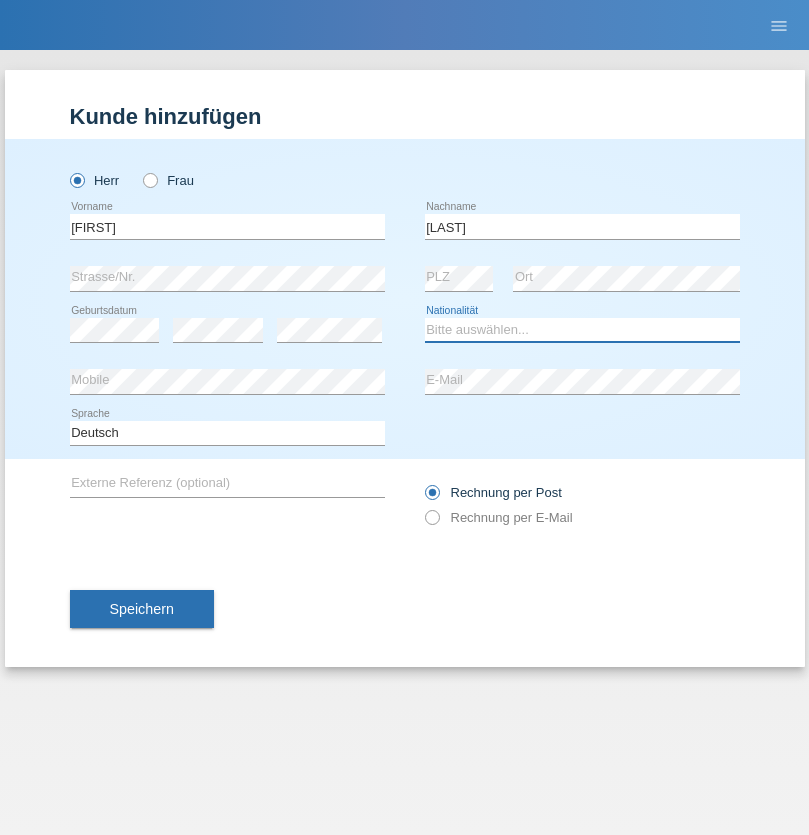 select on "CH" 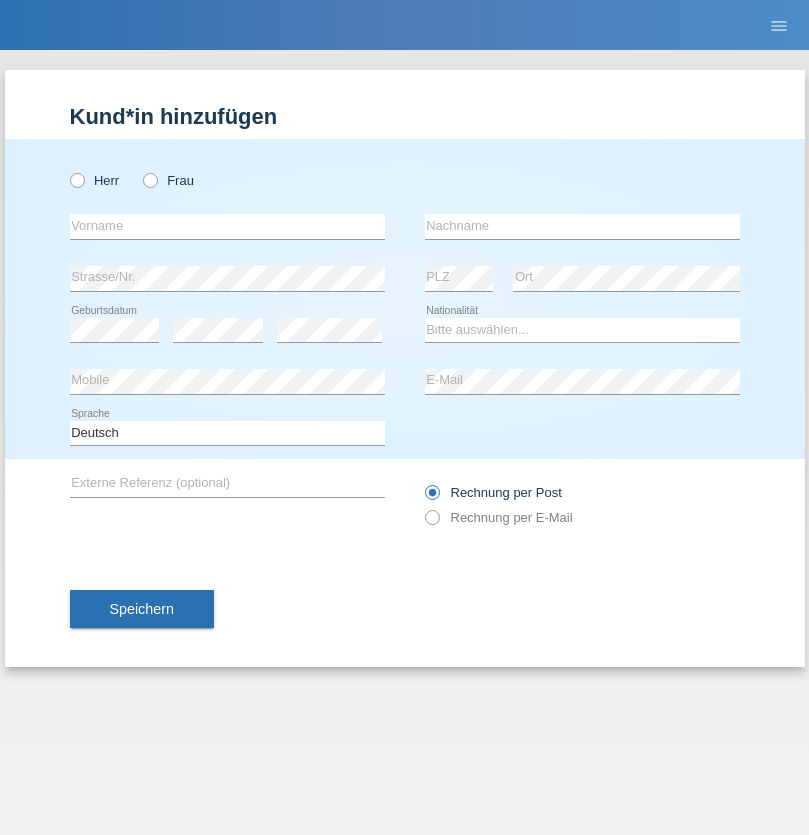 scroll, scrollTop: 0, scrollLeft: 0, axis: both 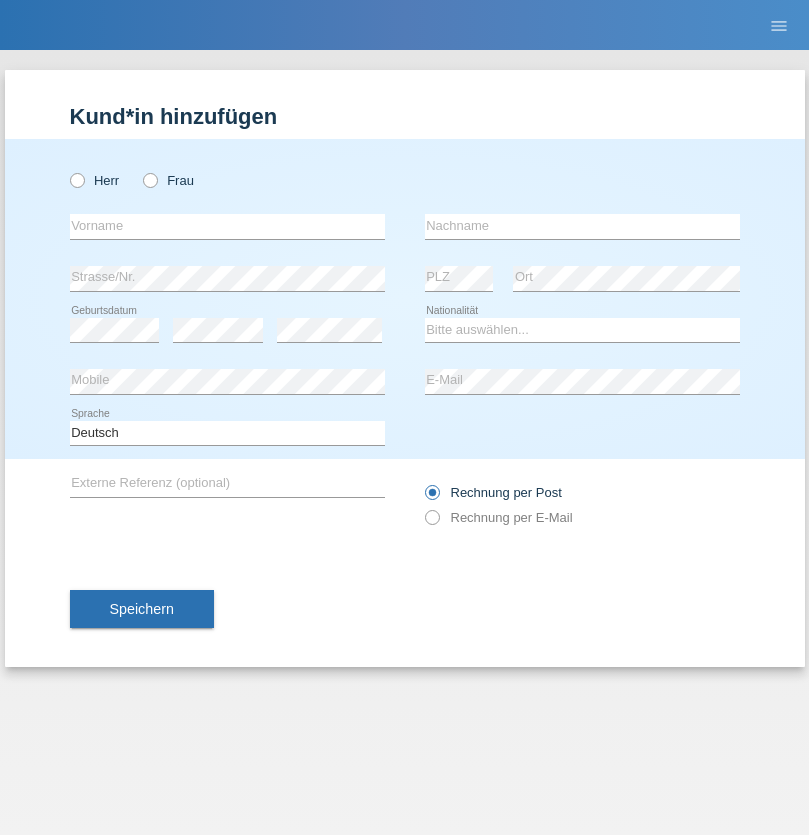 radio on "true" 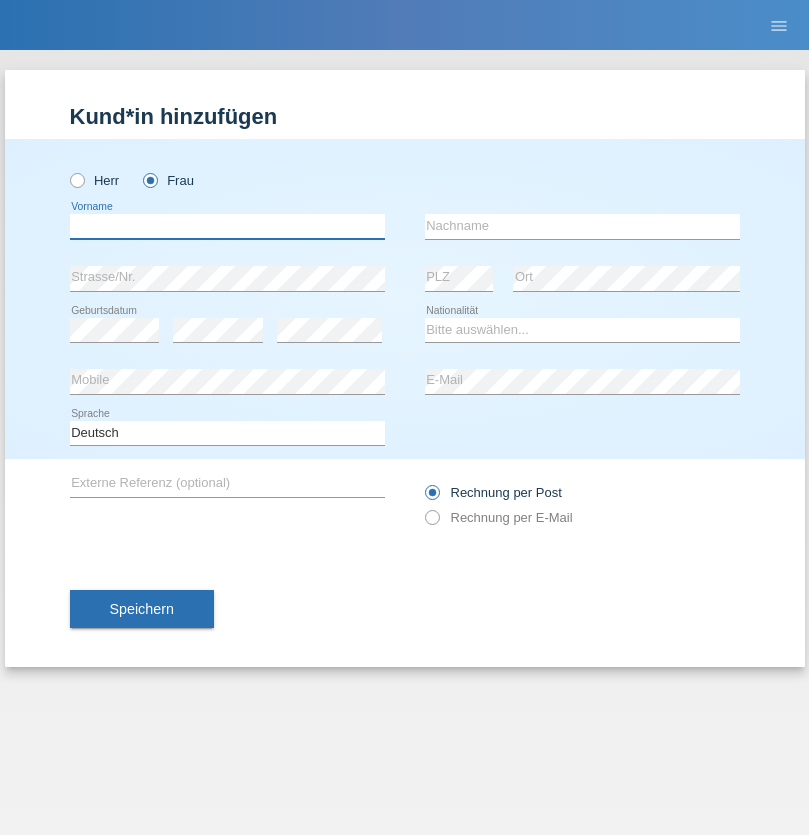 click at bounding box center (227, 226) 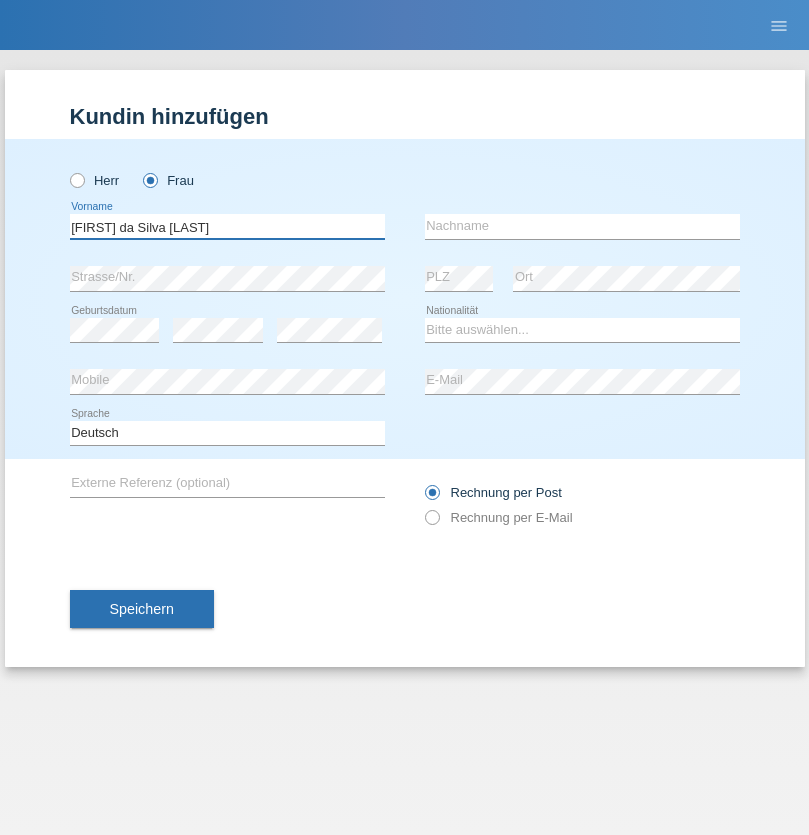 type on "Teixeira da Silva Moço" 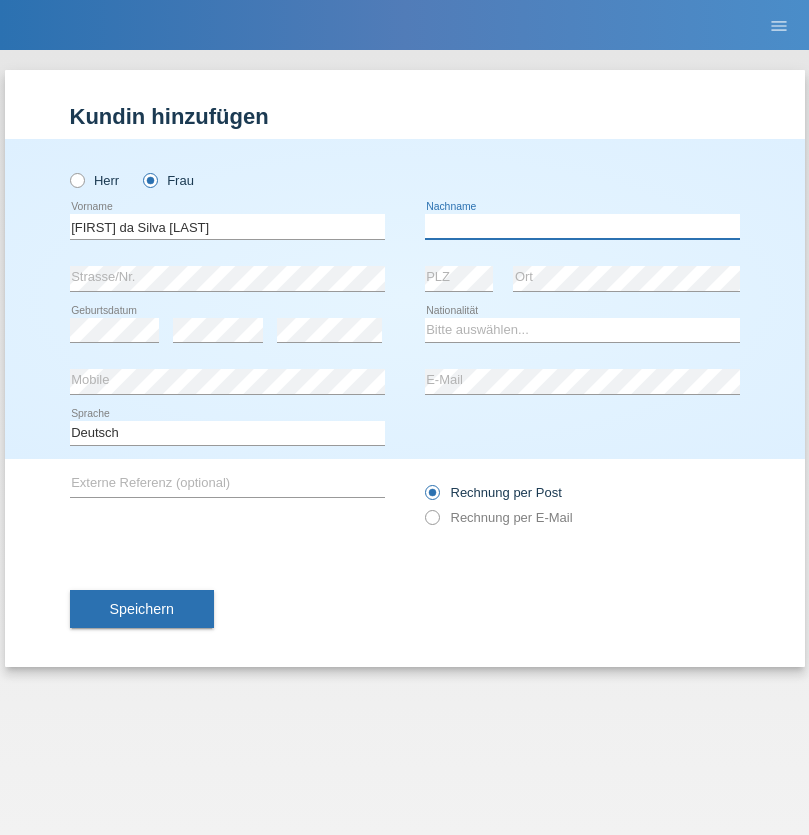 click at bounding box center [582, 226] 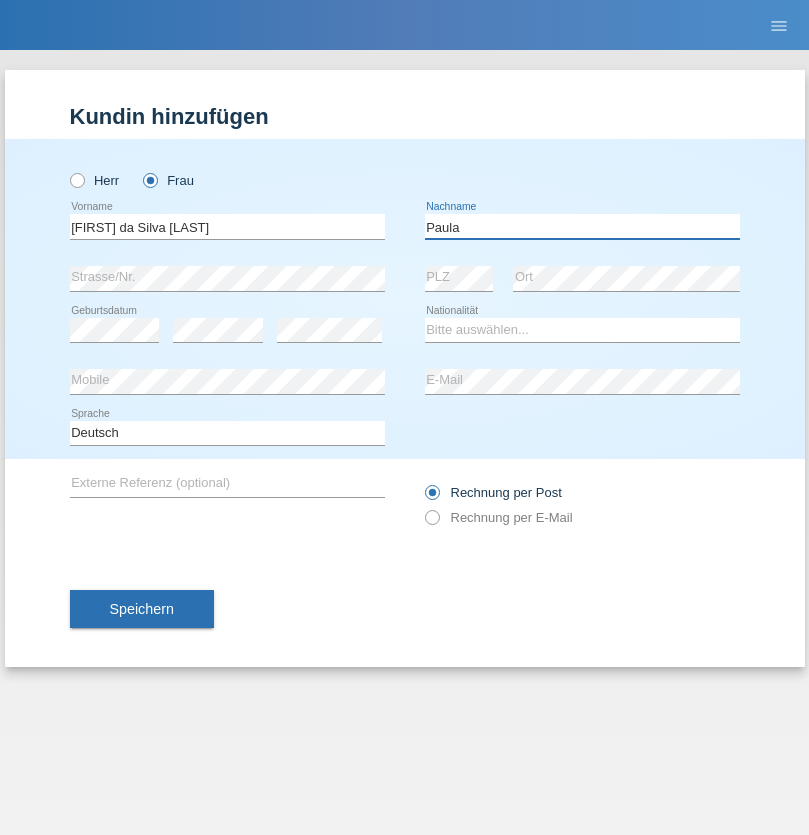 type on "Paula" 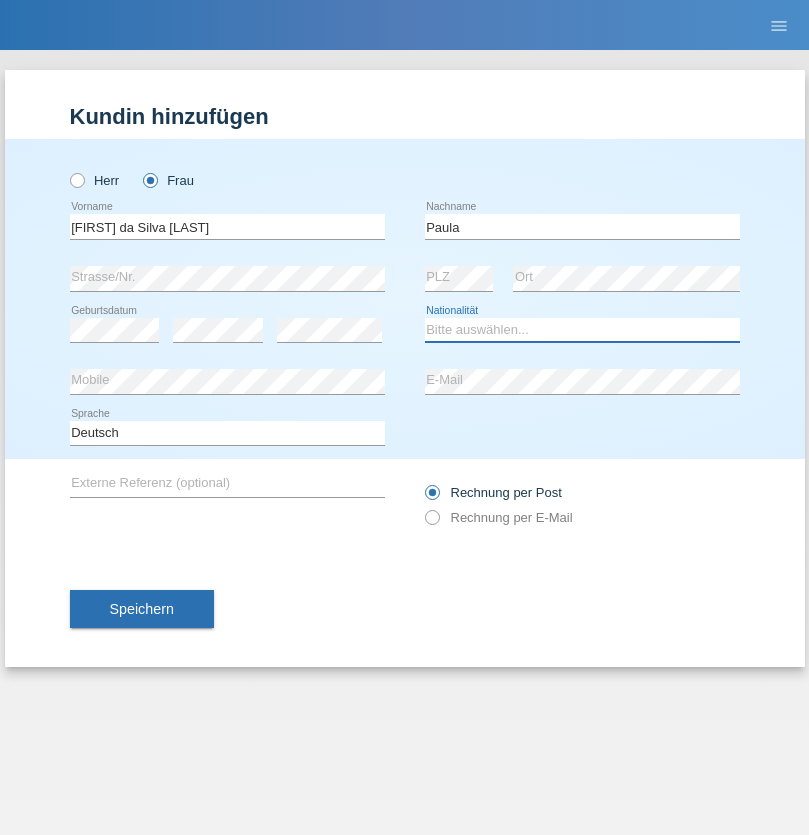select on "PT" 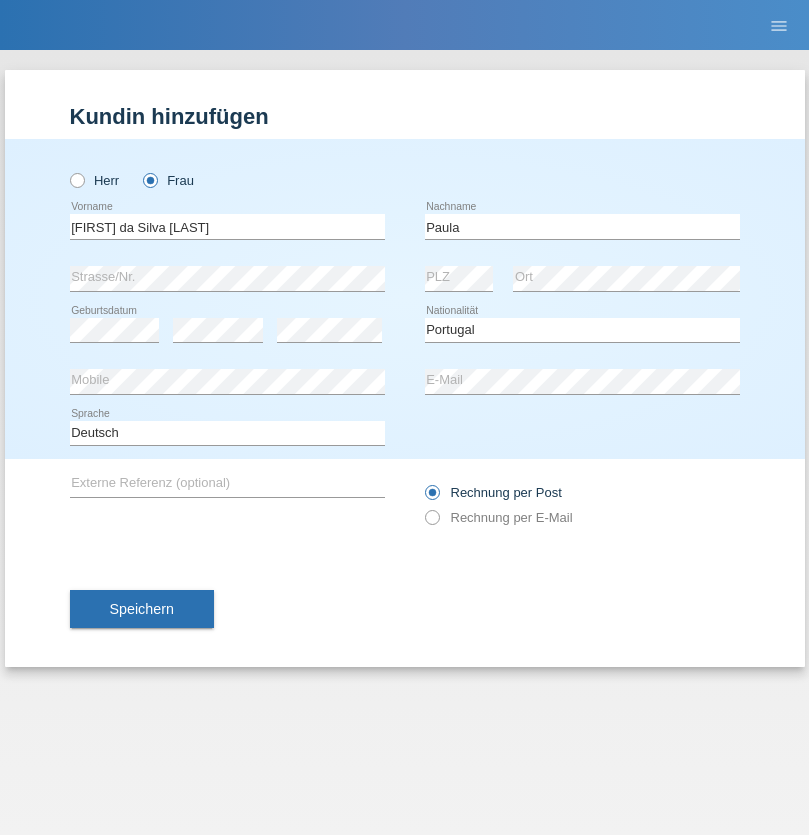 select on "C" 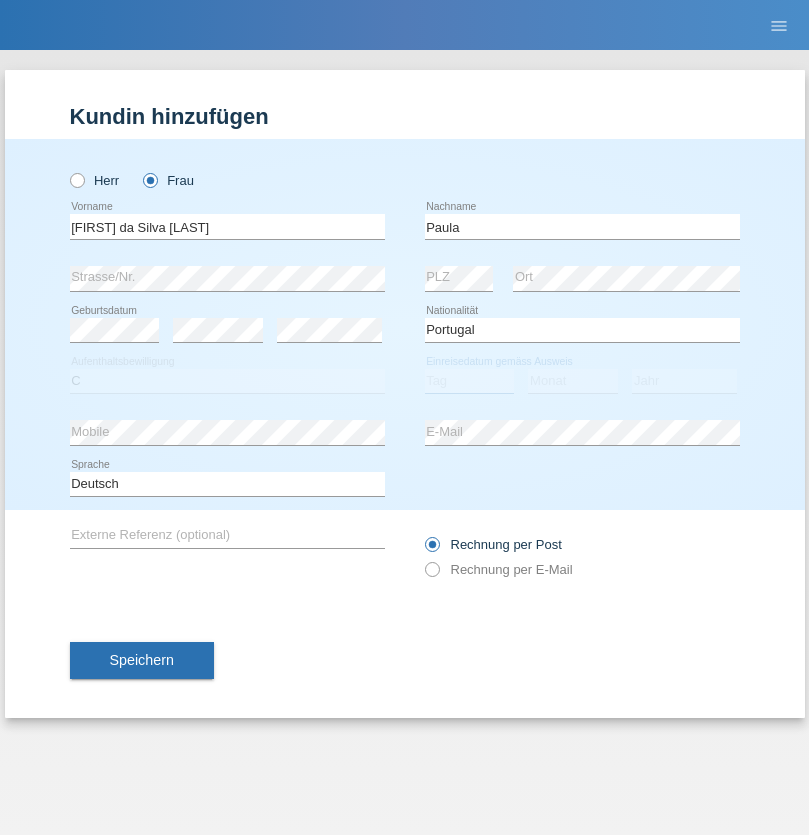 select on "28" 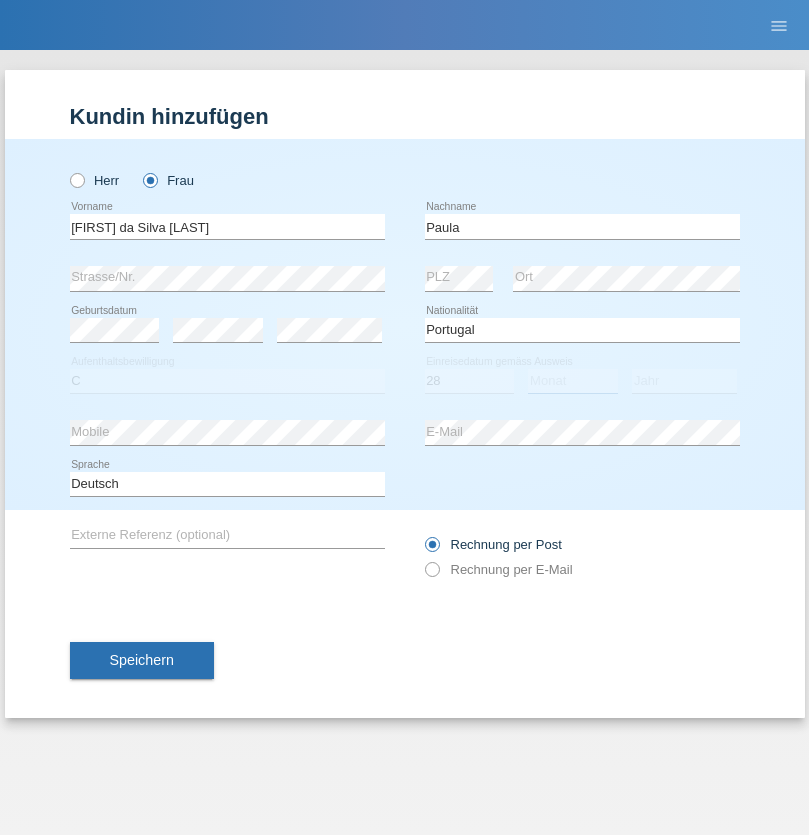 select on "03" 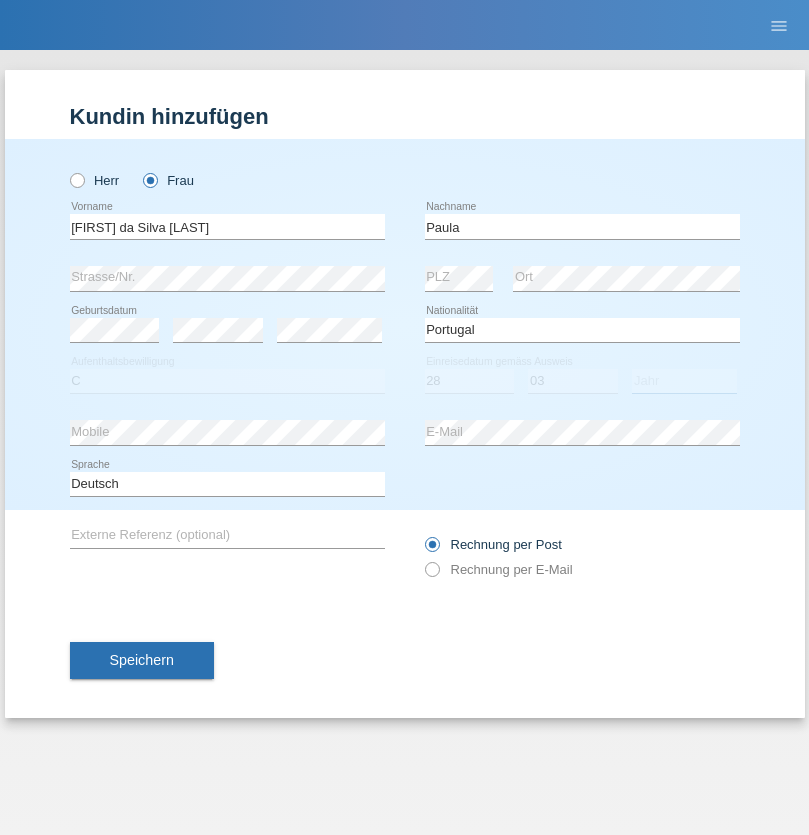 select on "2005" 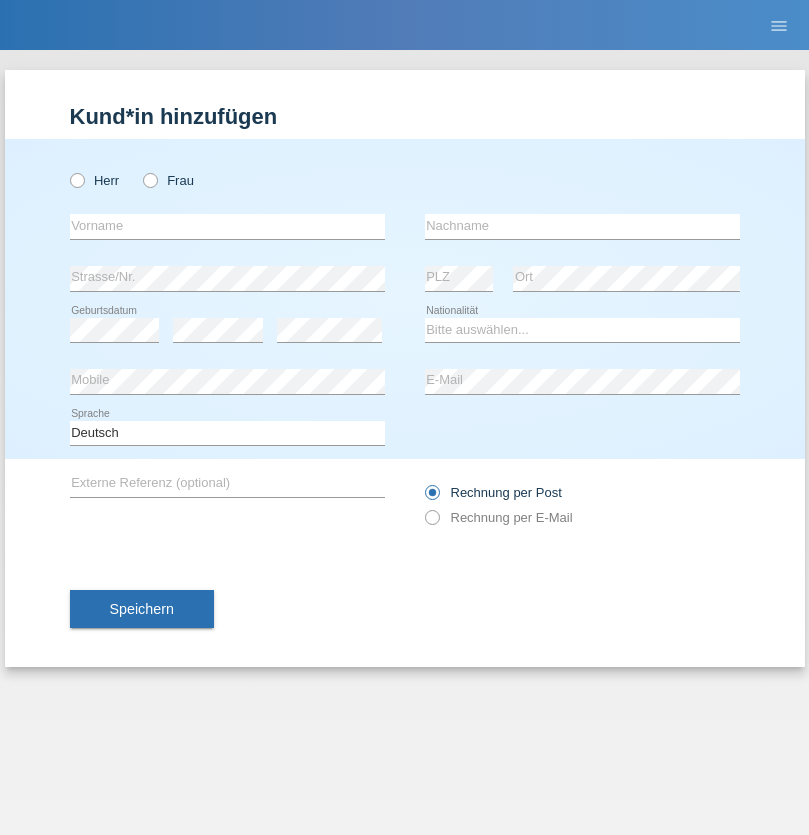 scroll, scrollTop: 0, scrollLeft: 0, axis: both 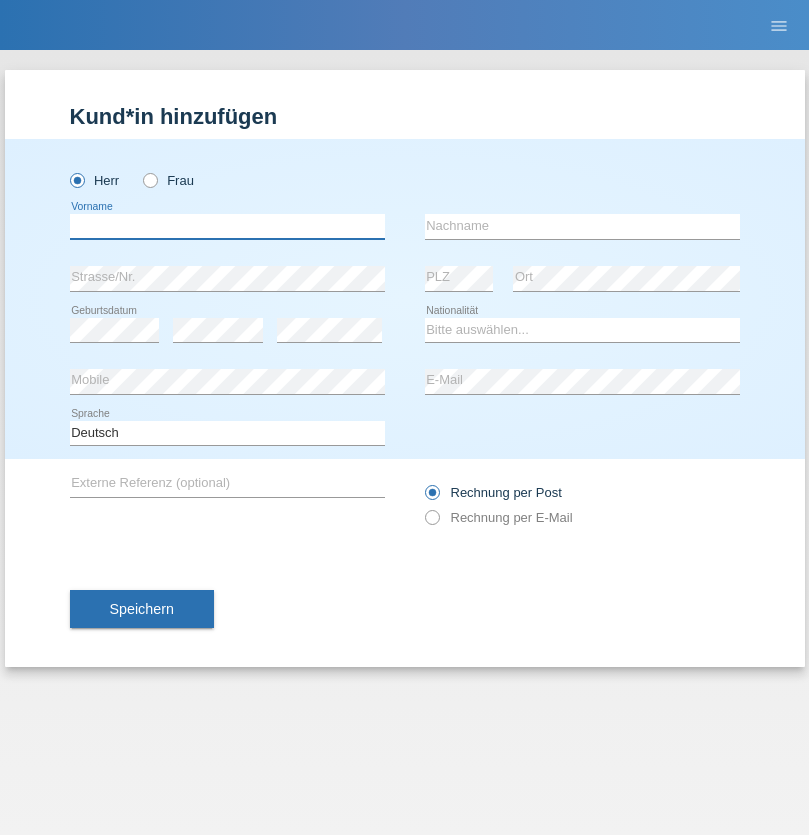 click at bounding box center (227, 226) 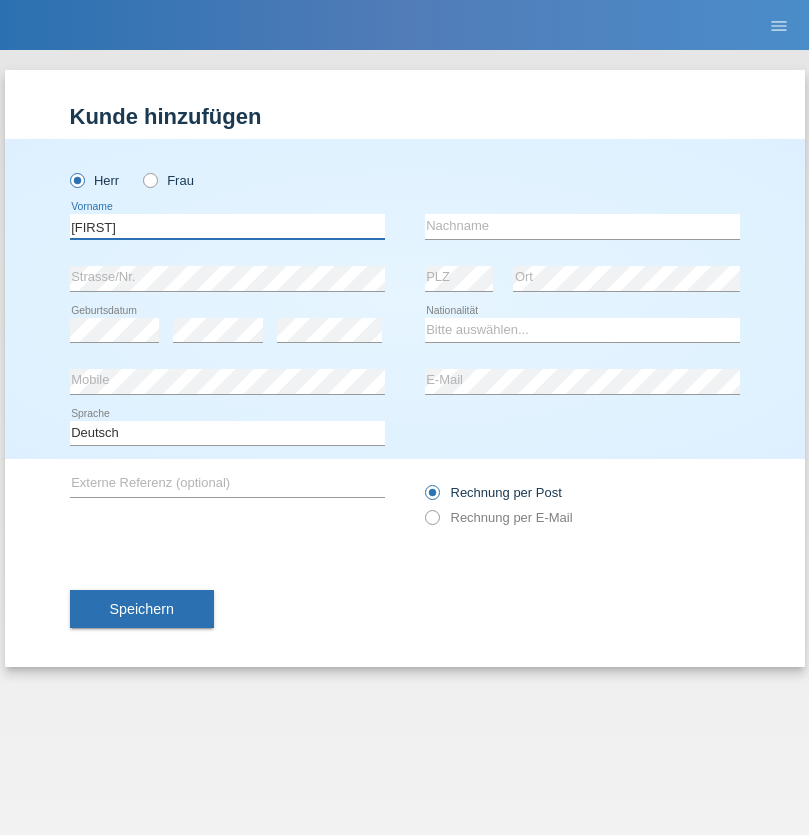 type on "[FIRST]" 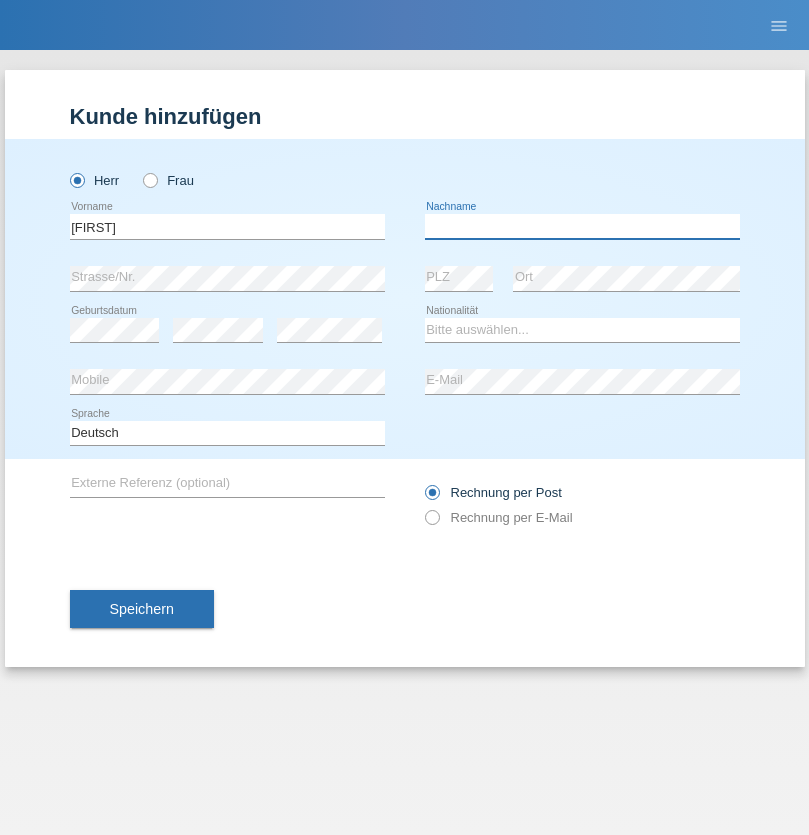 click at bounding box center (582, 226) 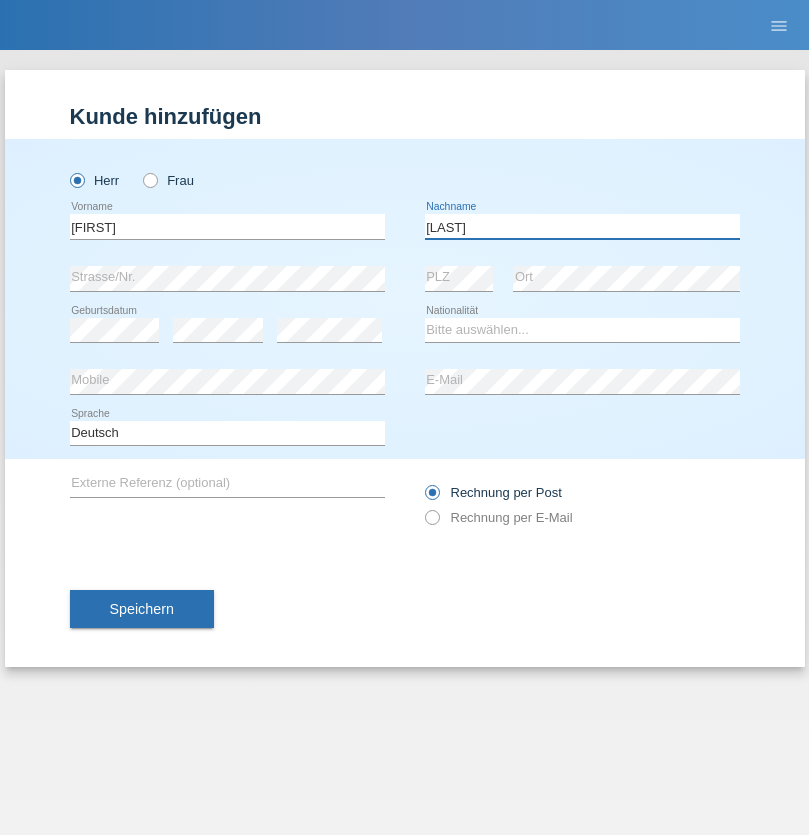 type on "[LAST]" 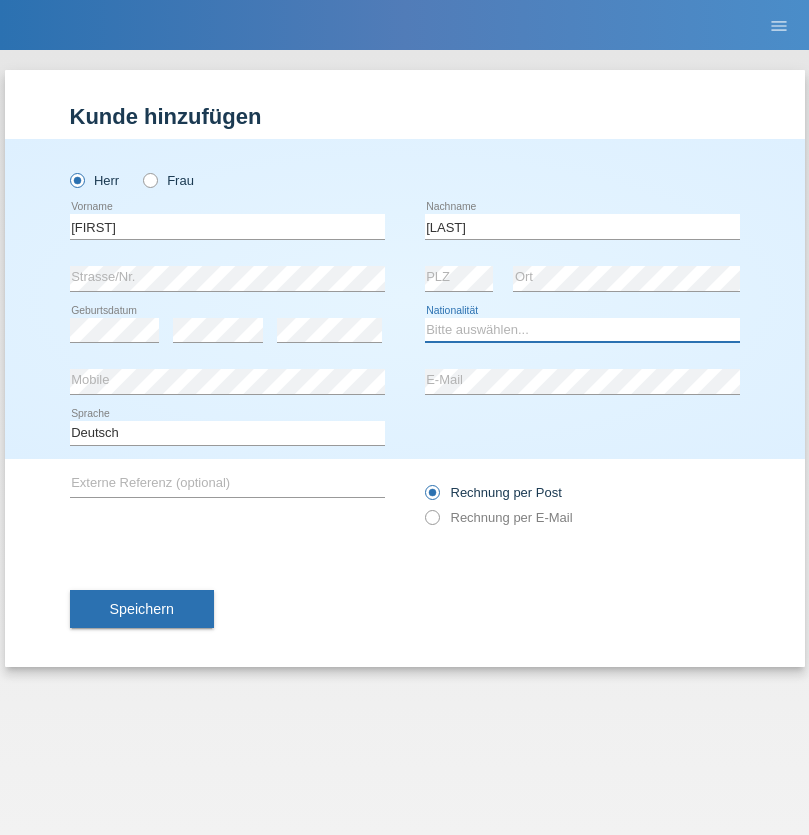 select on "TH" 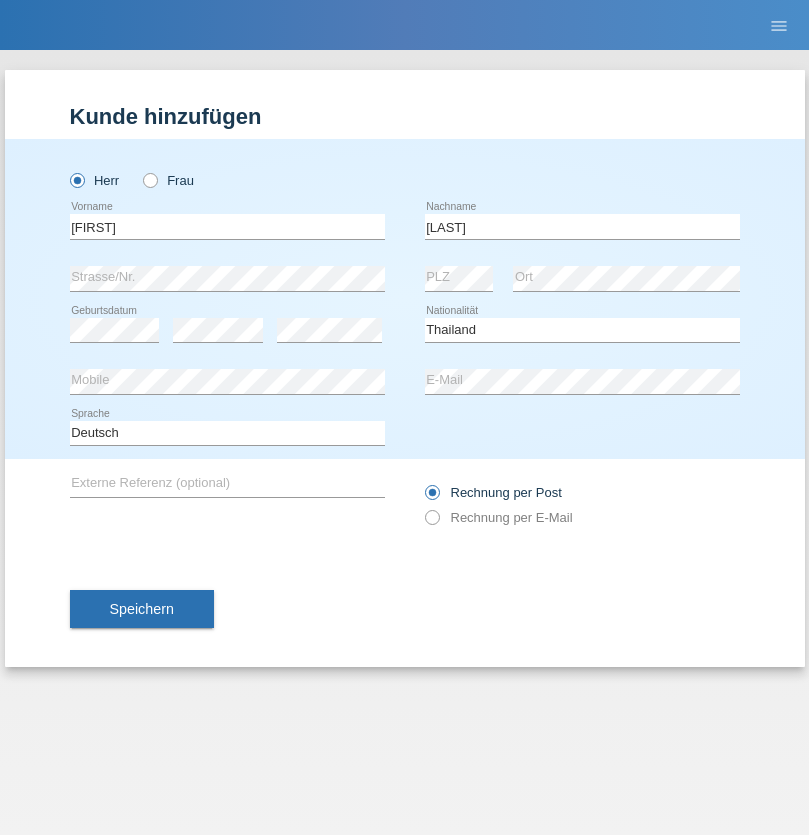 select on "C" 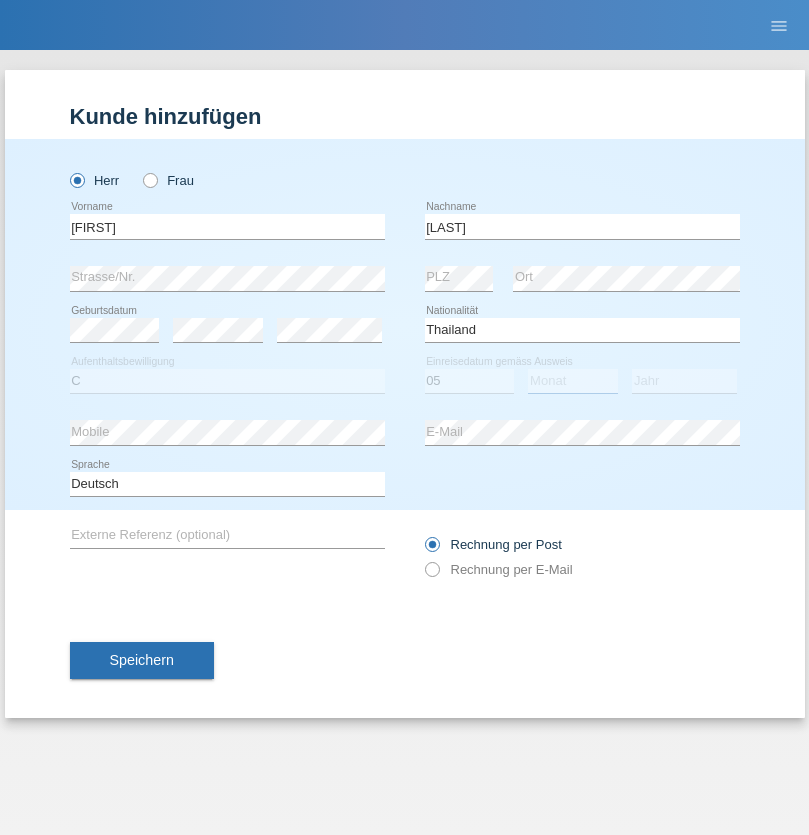 select on "12" 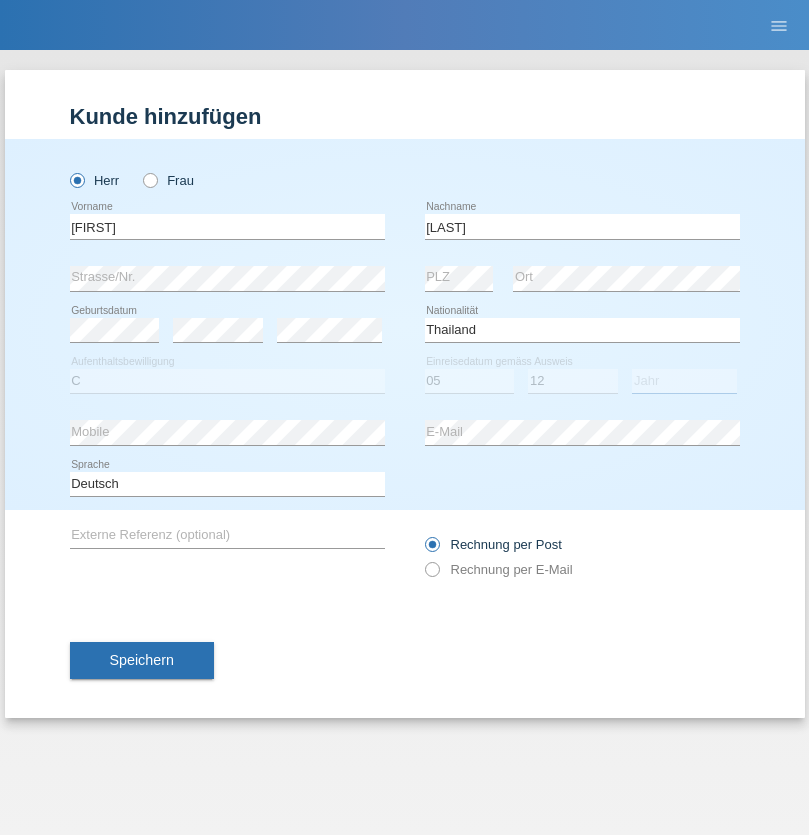 select on "1994" 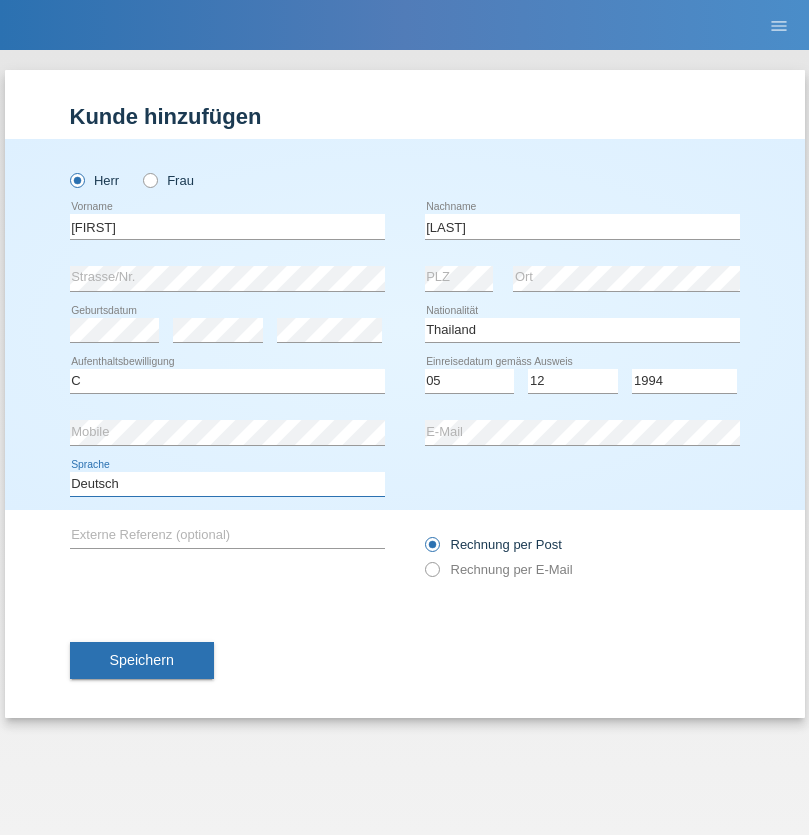 select on "en" 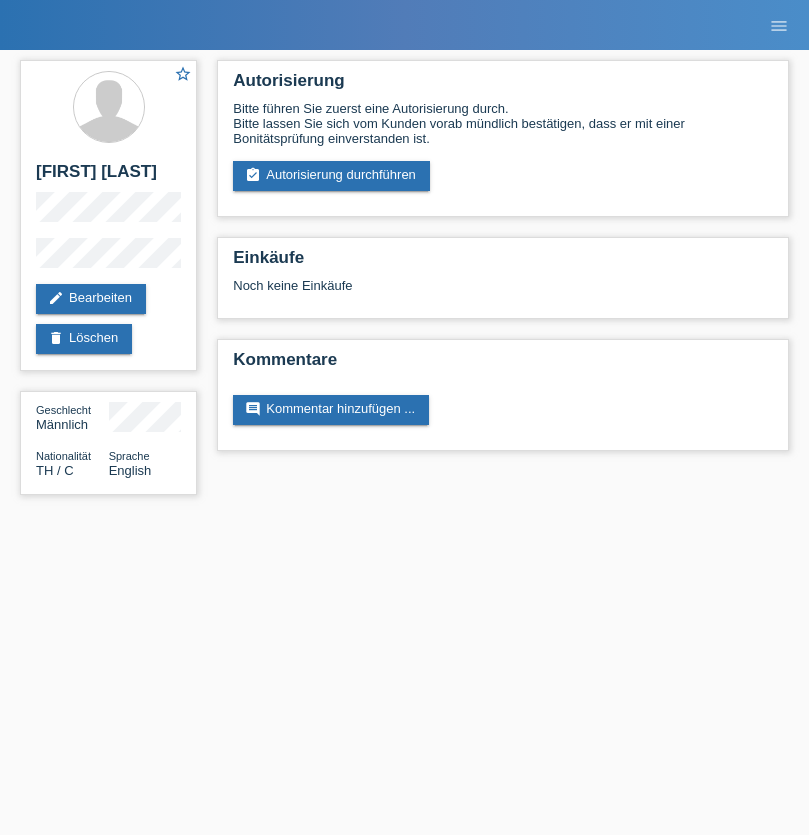 scroll, scrollTop: 0, scrollLeft: 0, axis: both 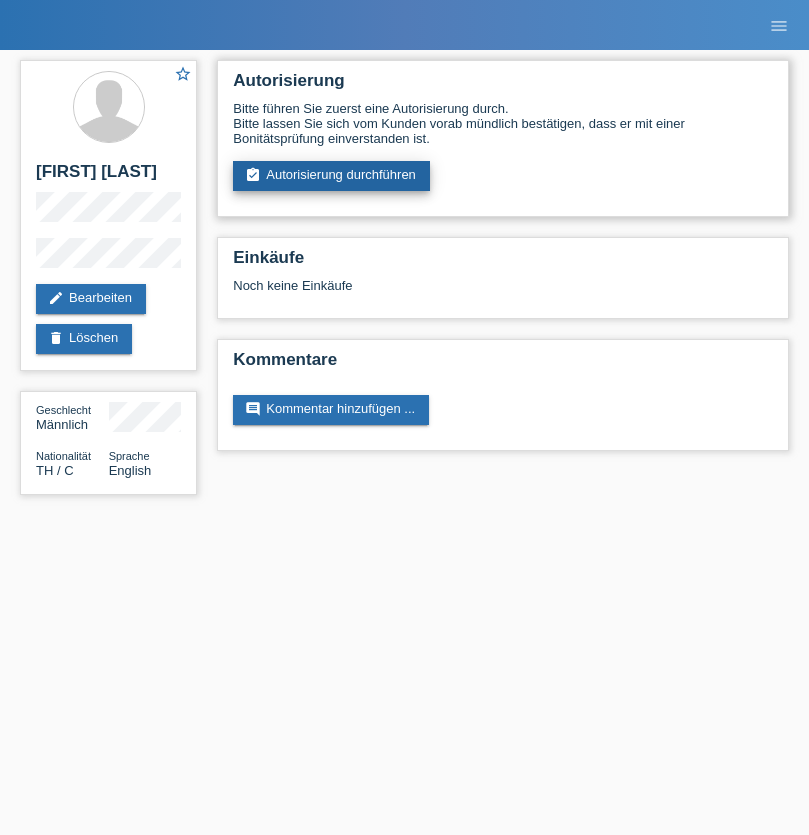 click on "assignment_turned_in  Autorisierung durchführen" at bounding box center (331, 176) 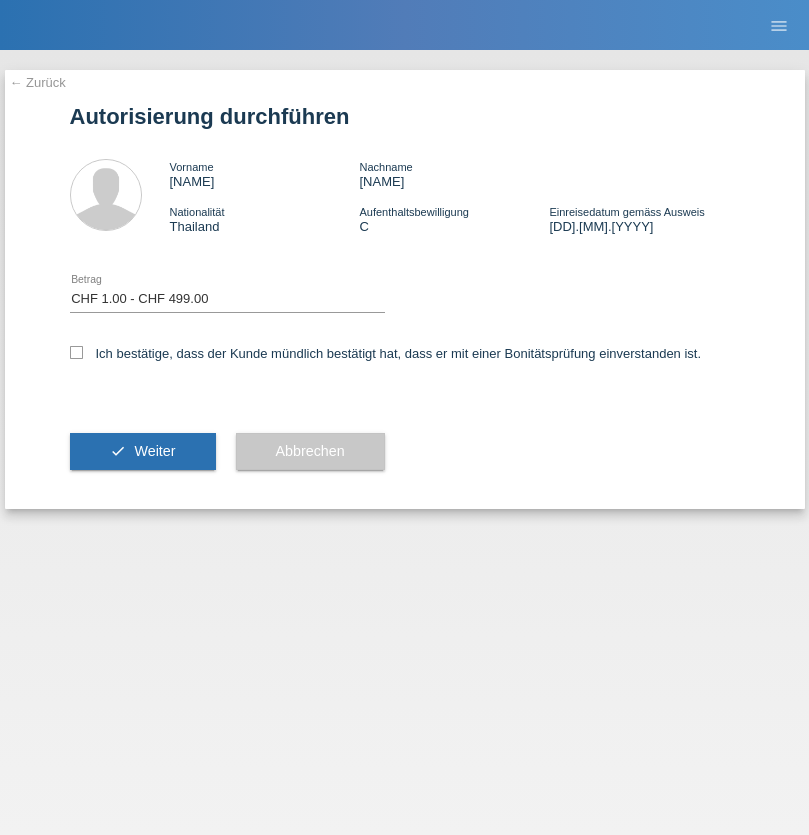 select on "1" 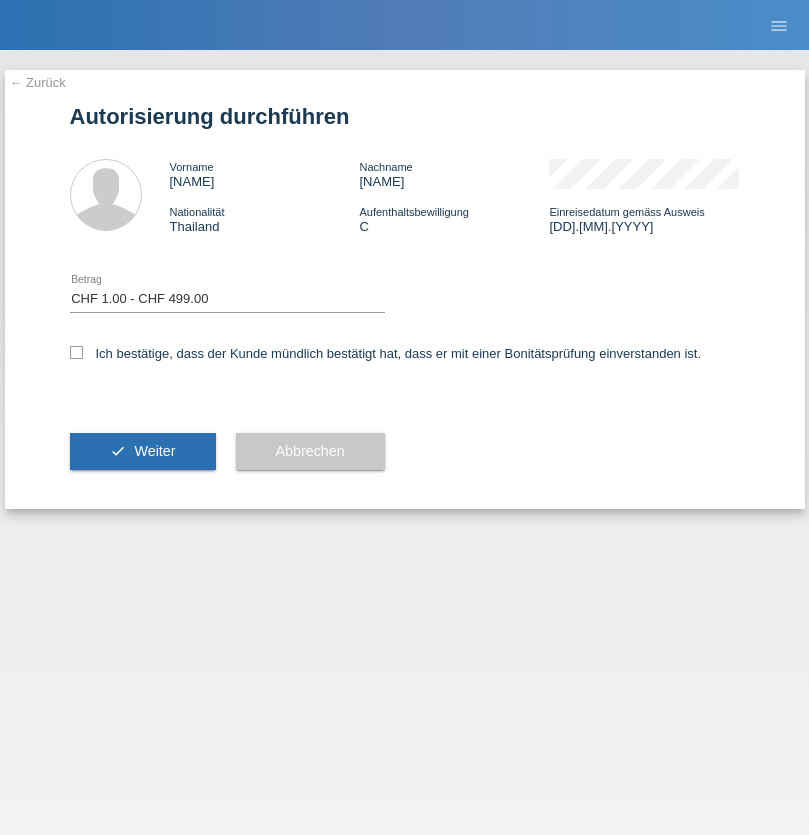 scroll, scrollTop: 0, scrollLeft: 0, axis: both 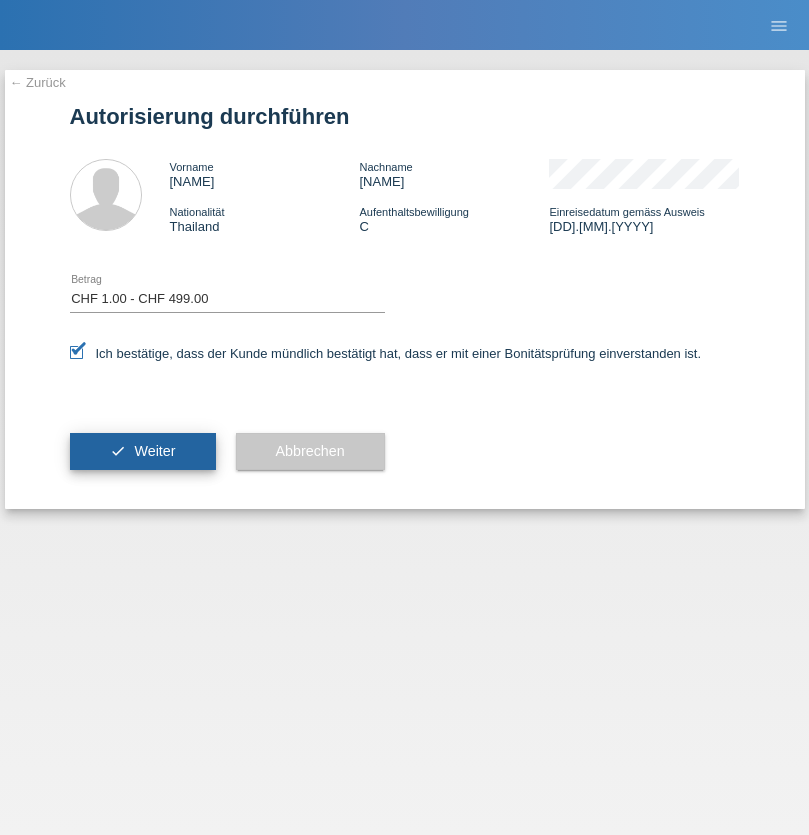 click on "Weiter" at bounding box center [154, 451] 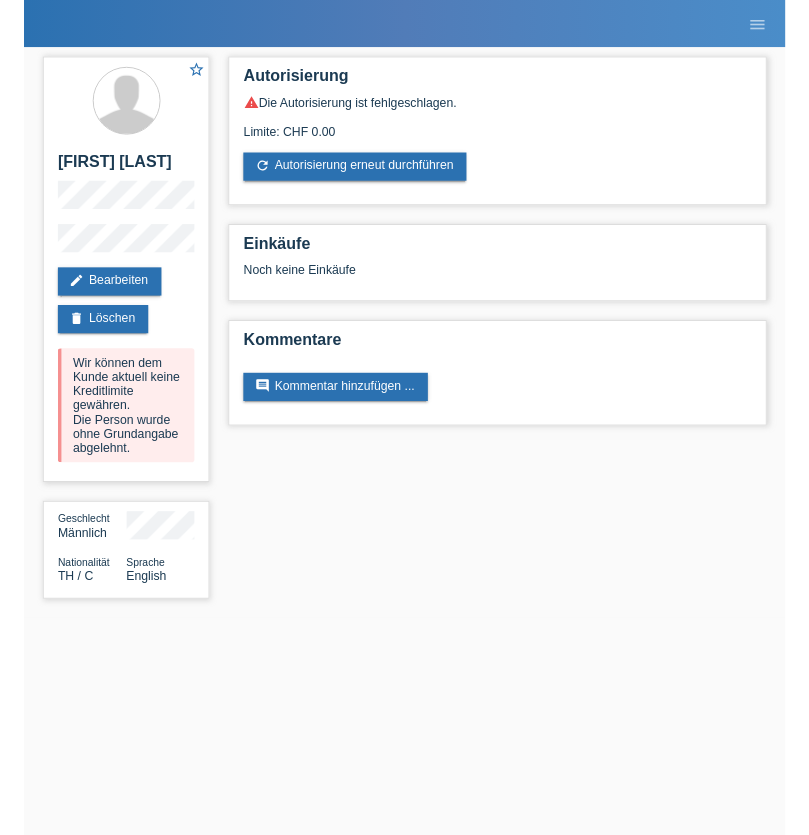 scroll, scrollTop: 0, scrollLeft: 0, axis: both 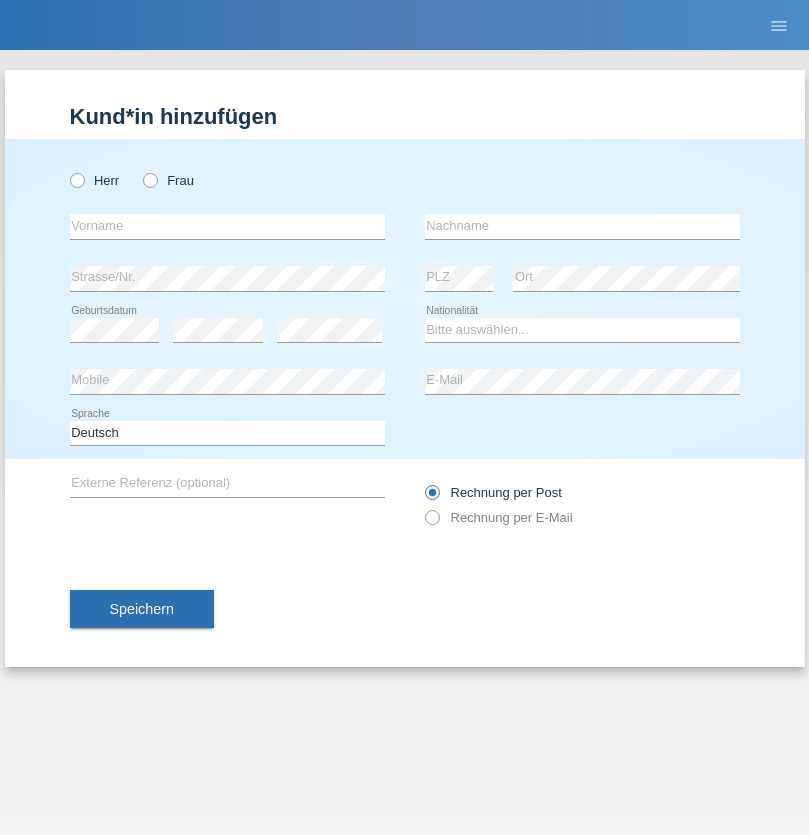 radio on "true" 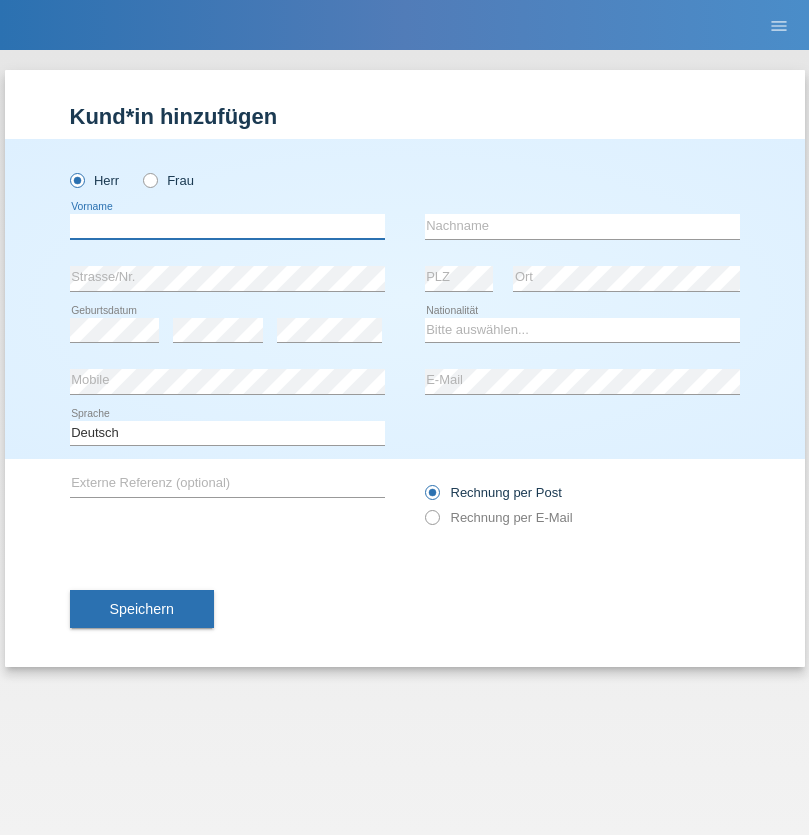 click at bounding box center (227, 226) 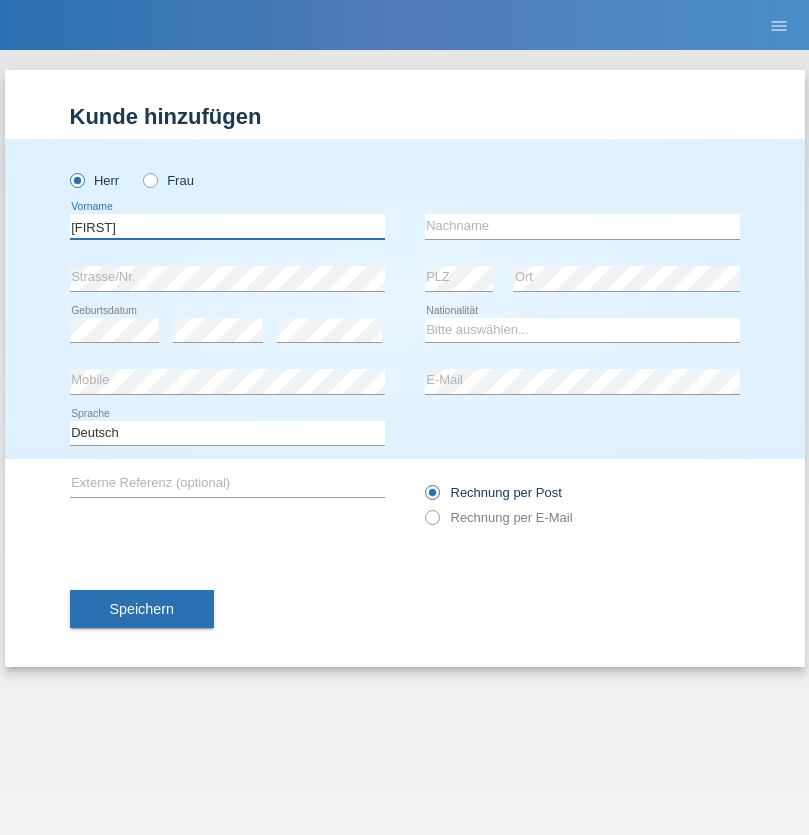 type on "Dario" 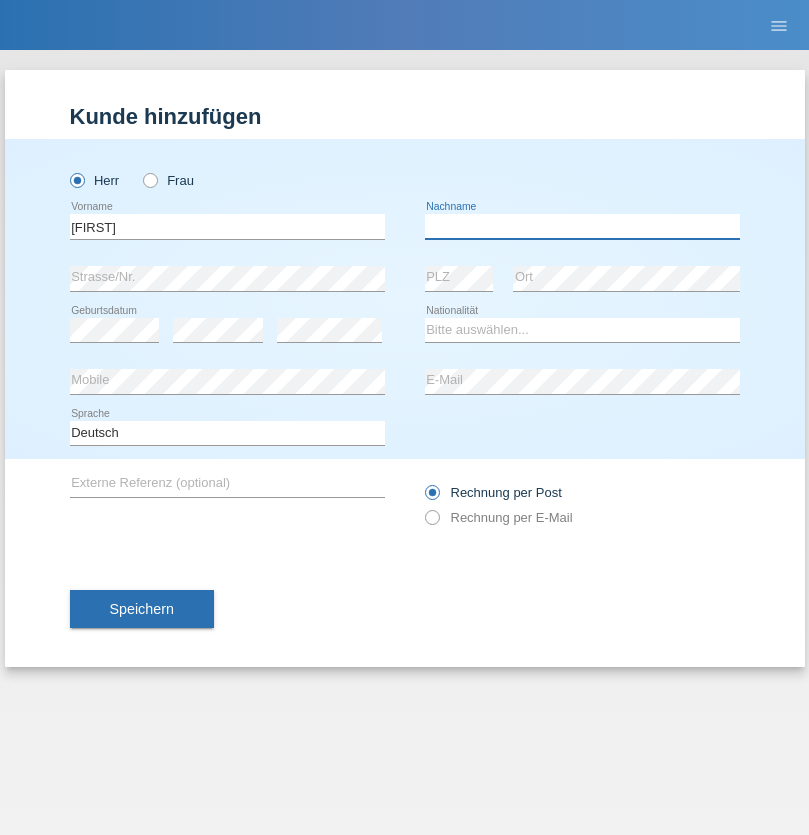 click at bounding box center [582, 226] 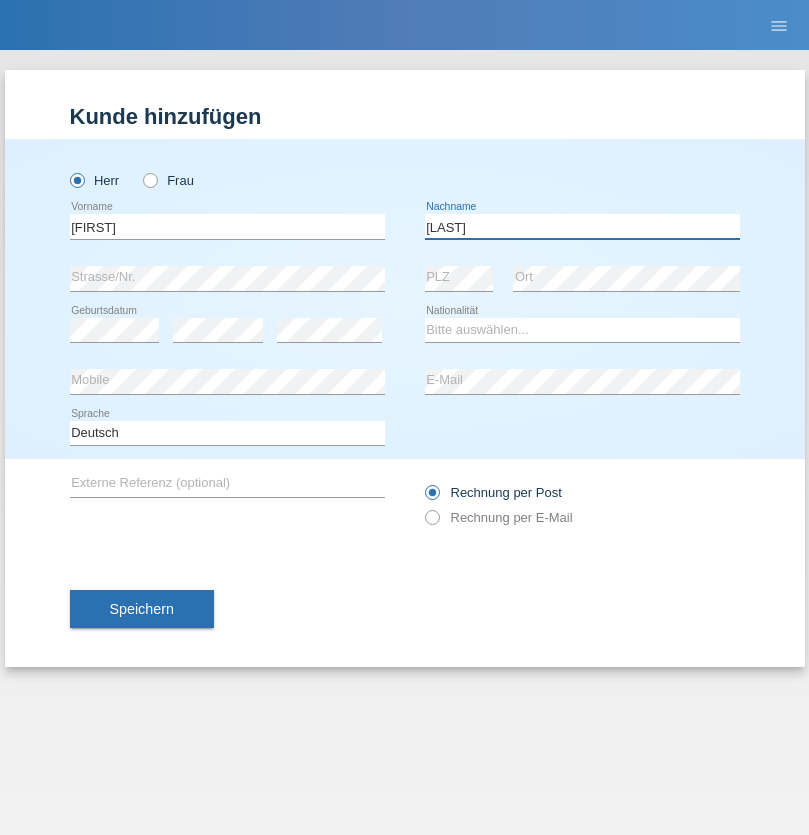 type on "Mueller" 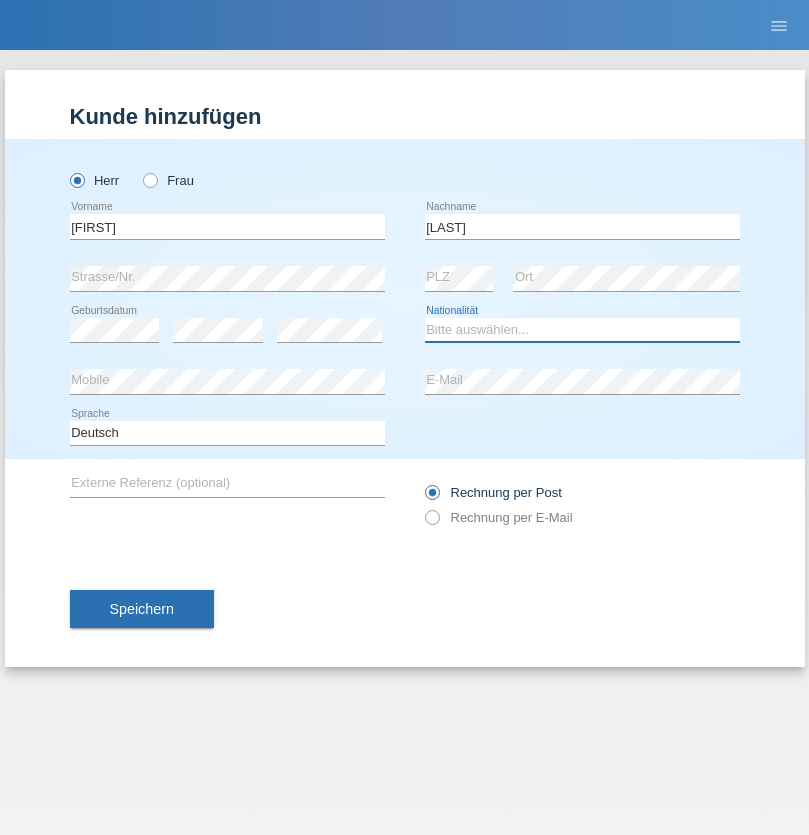 select on "CH" 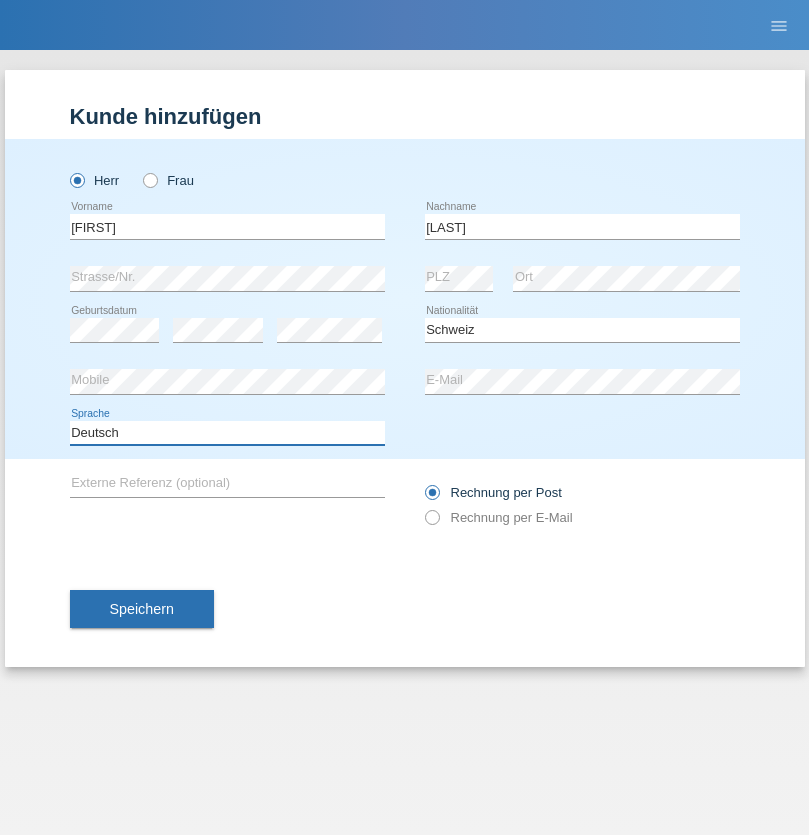 select on "en" 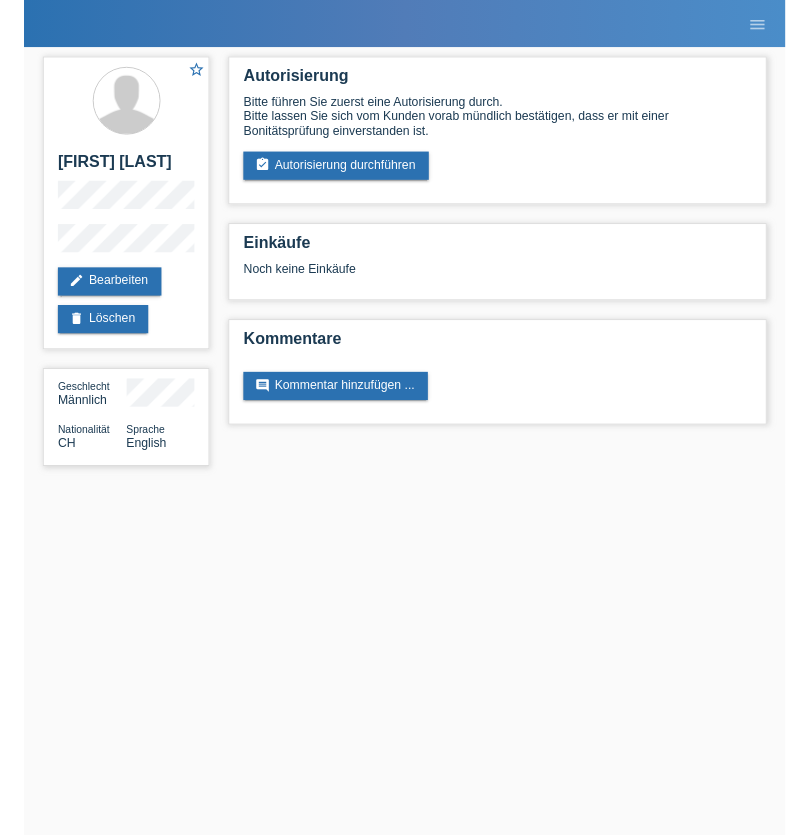 scroll, scrollTop: 0, scrollLeft: 0, axis: both 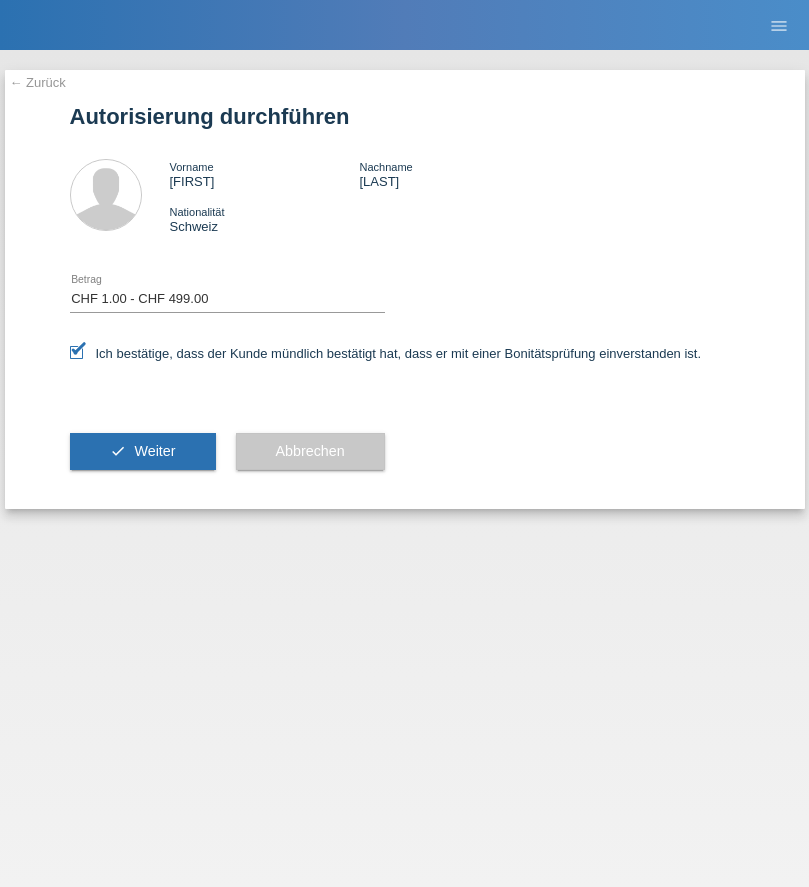 select on "1" 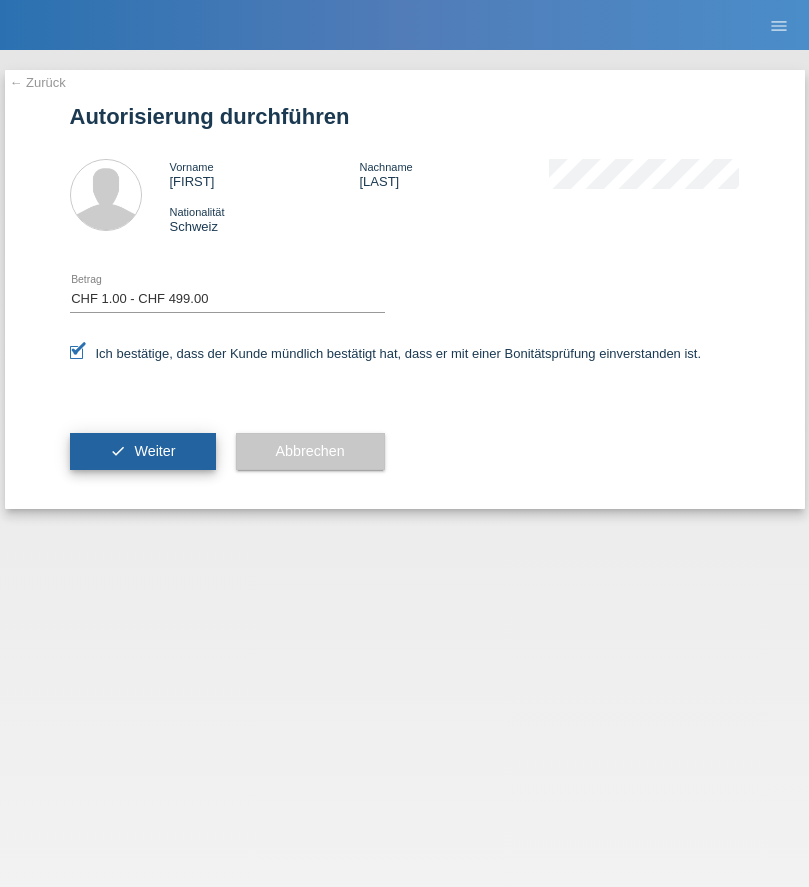 click on "Weiter" at bounding box center [154, 451] 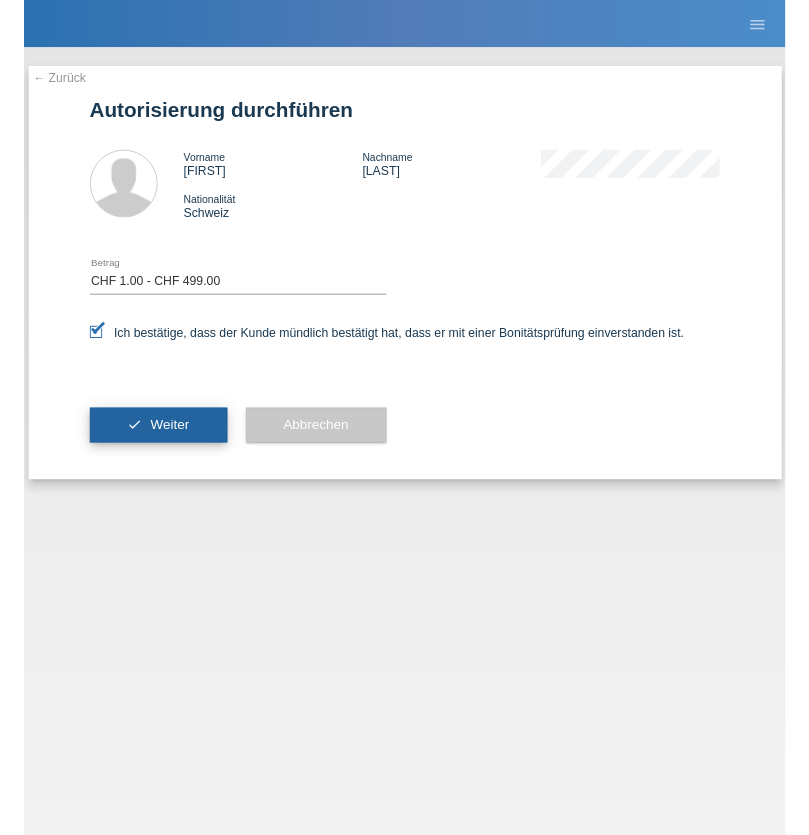 scroll, scrollTop: 0, scrollLeft: 0, axis: both 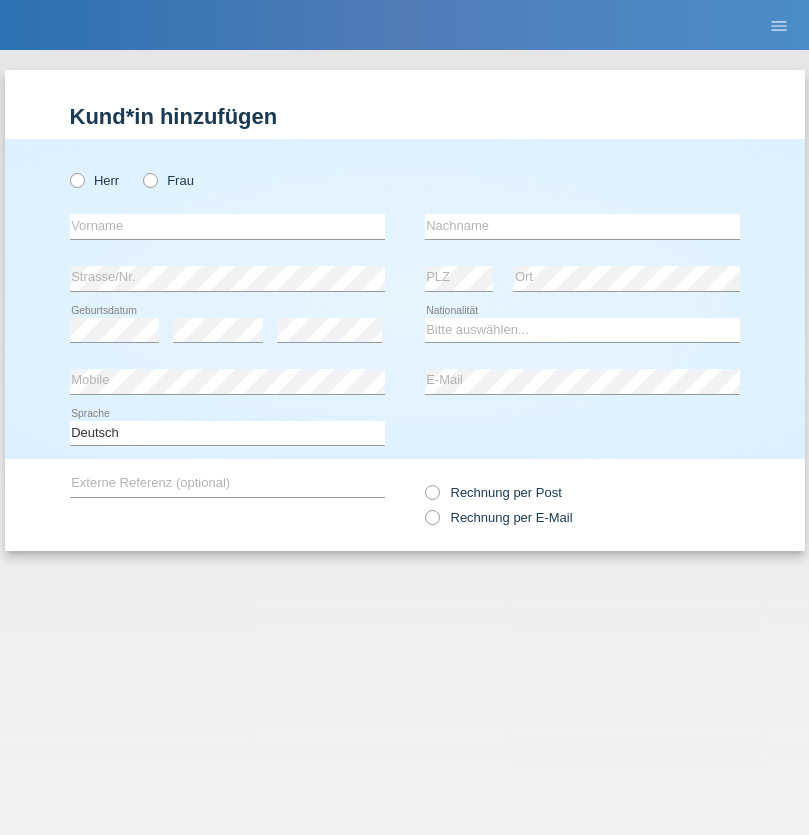 radio on "true" 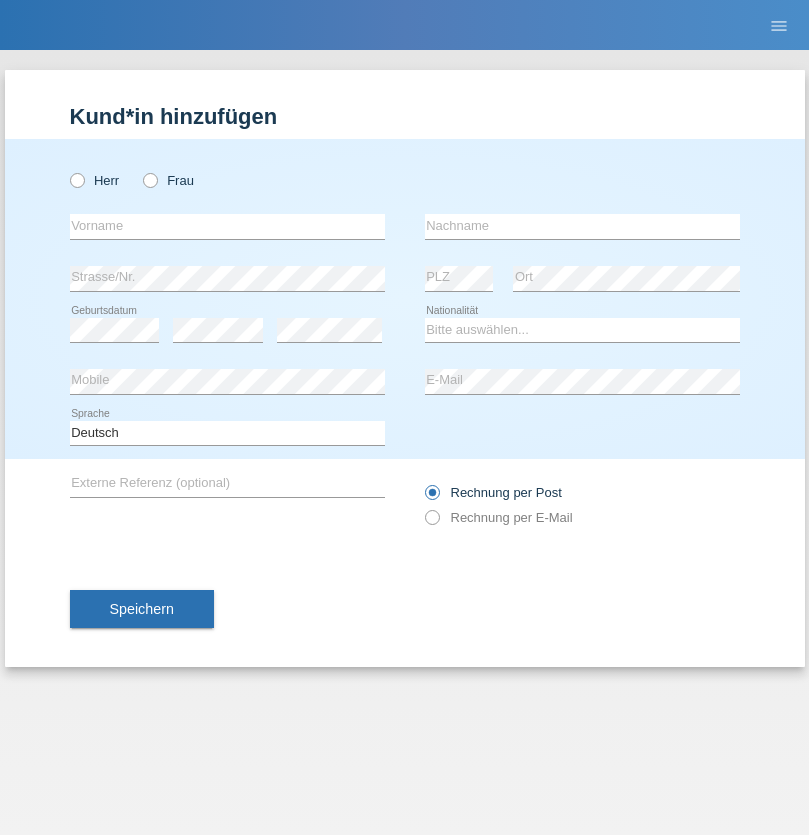 radio on "true" 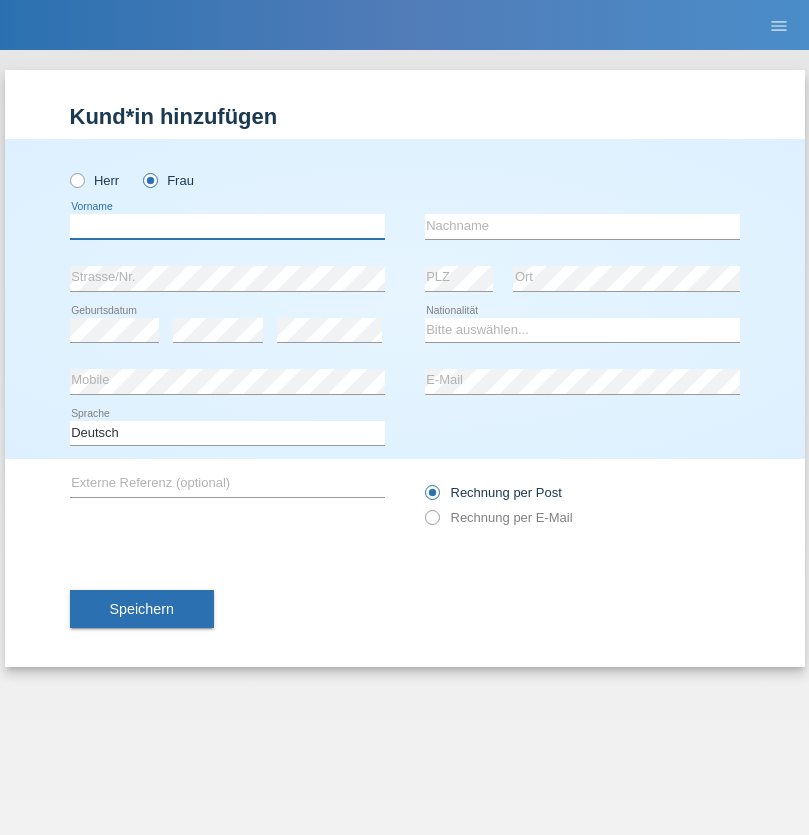 click at bounding box center (227, 226) 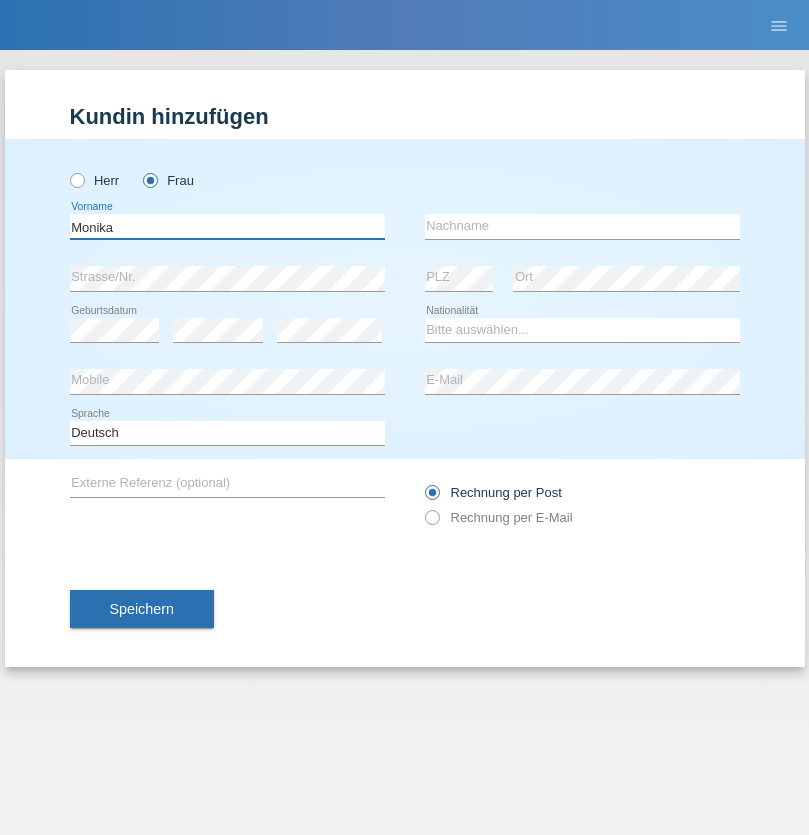 type on "Monika" 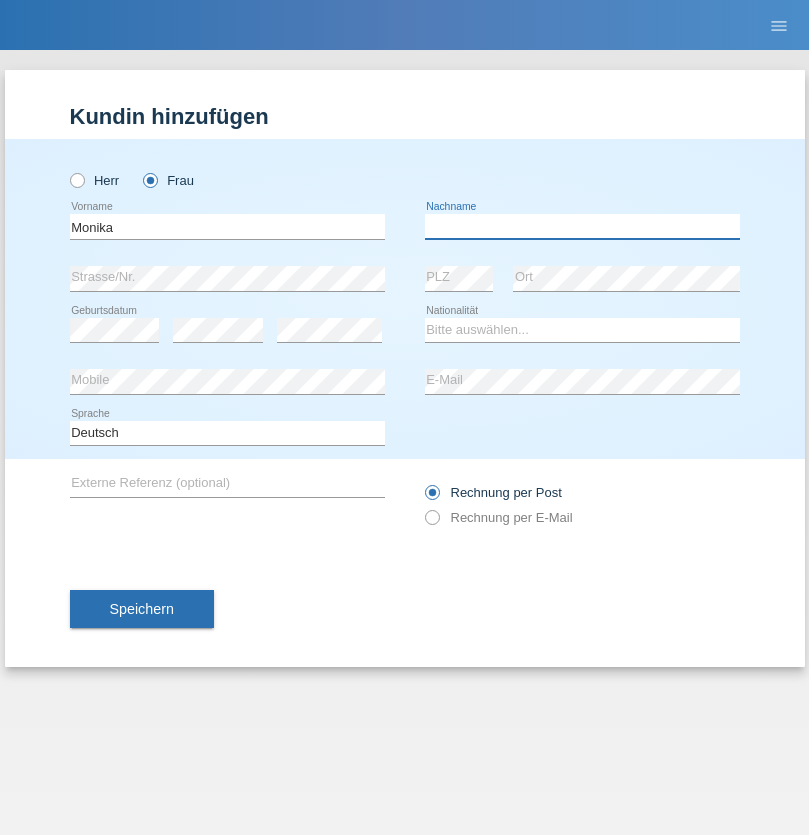 click at bounding box center (582, 226) 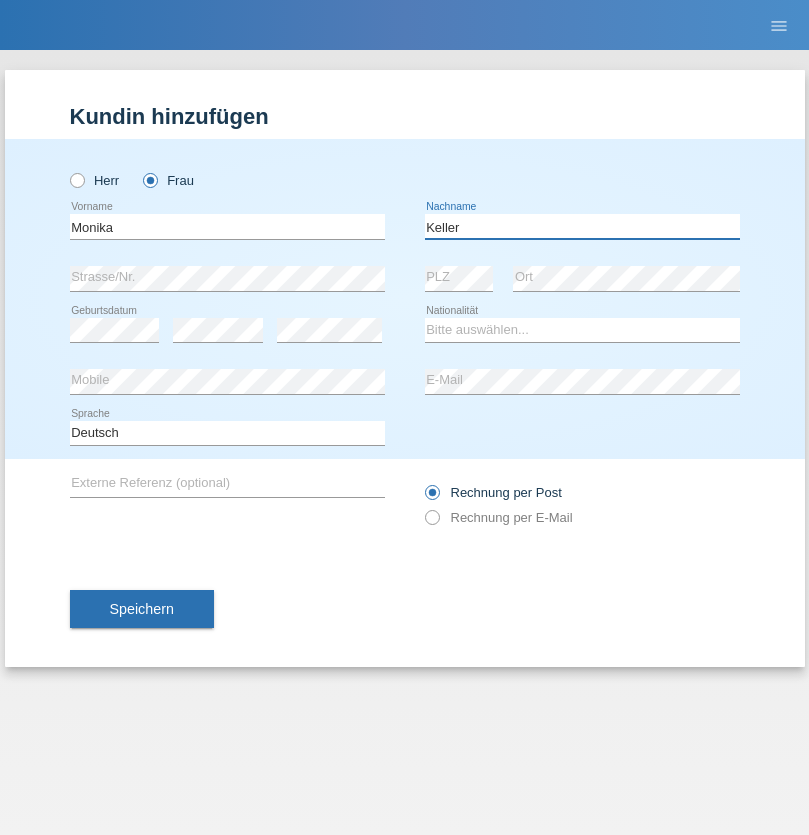 type on "Keller" 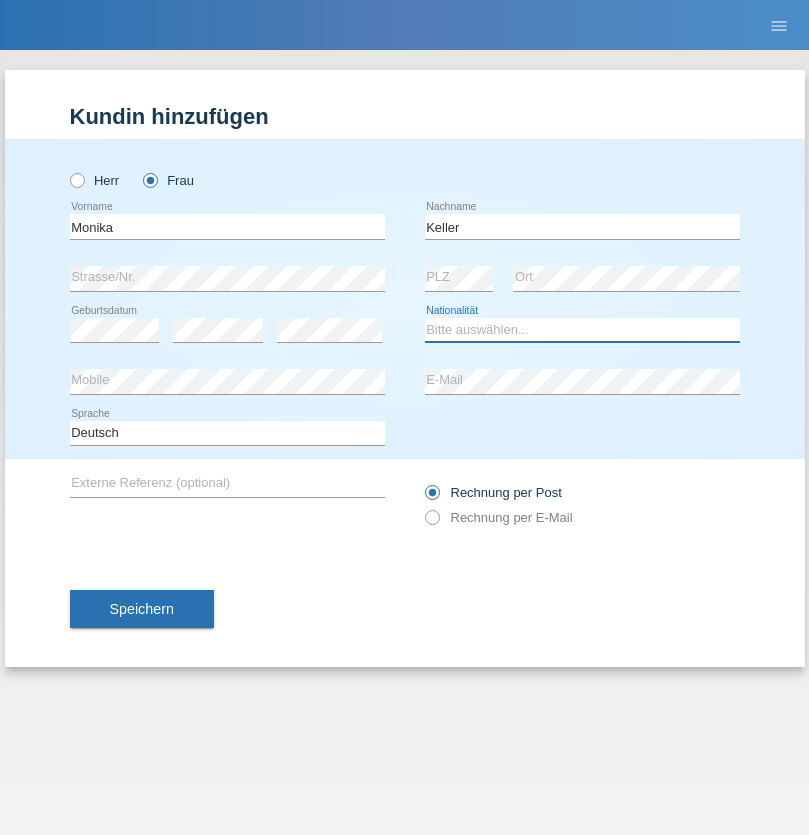 select on "CH" 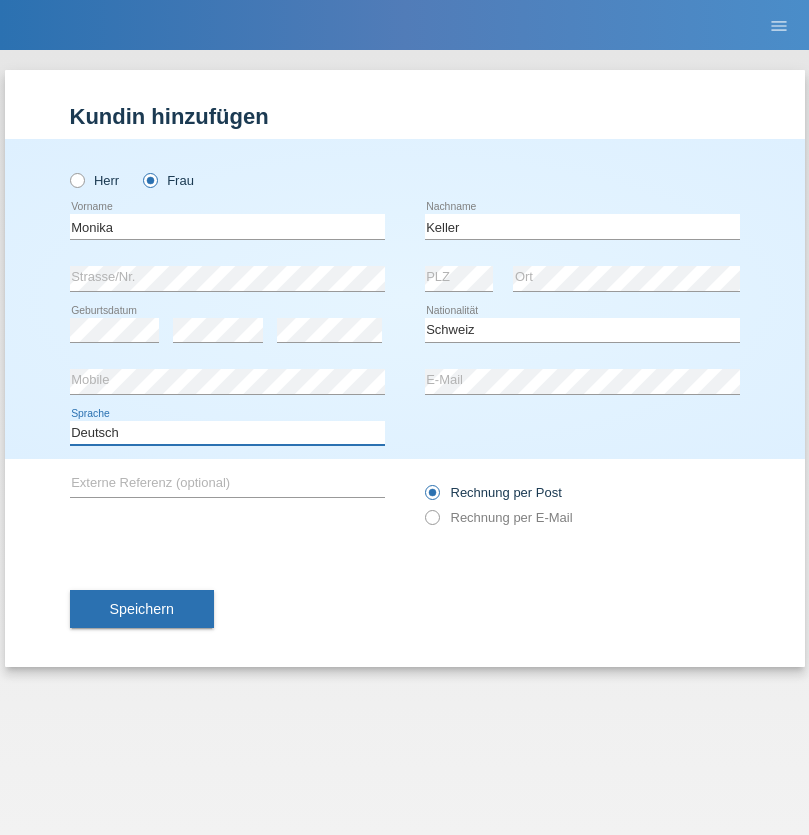 select on "en" 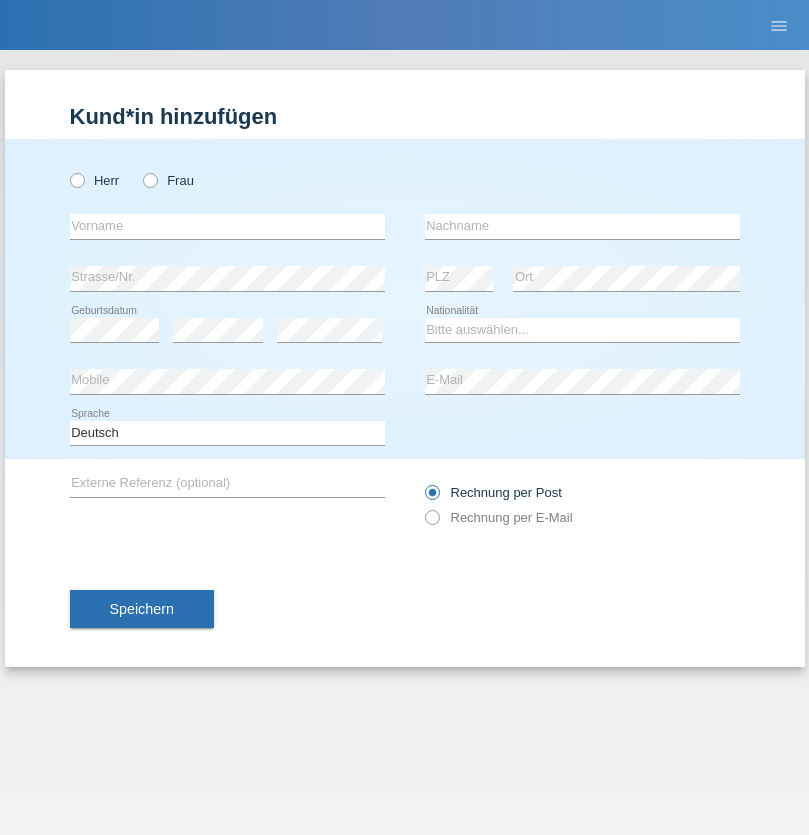 scroll, scrollTop: 0, scrollLeft: 0, axis: both 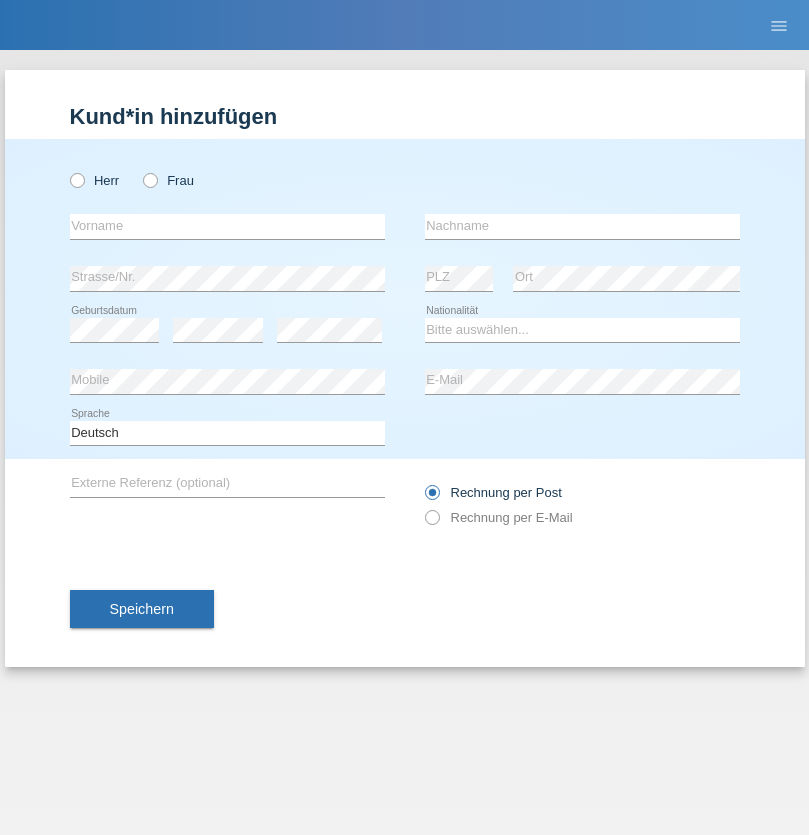radio on "true" 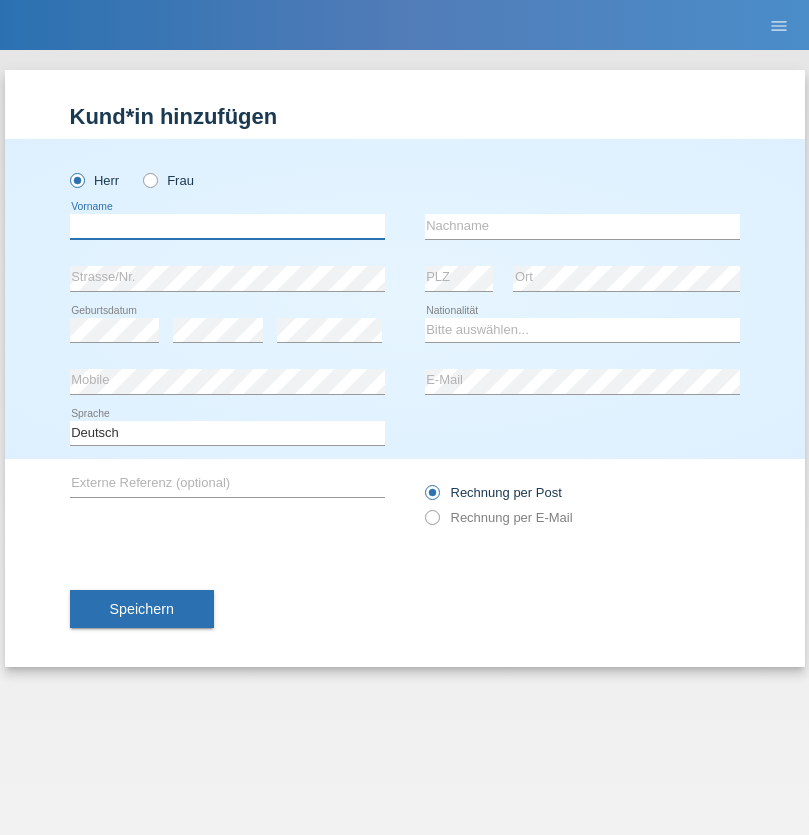 click at bounding box center [227, 226] 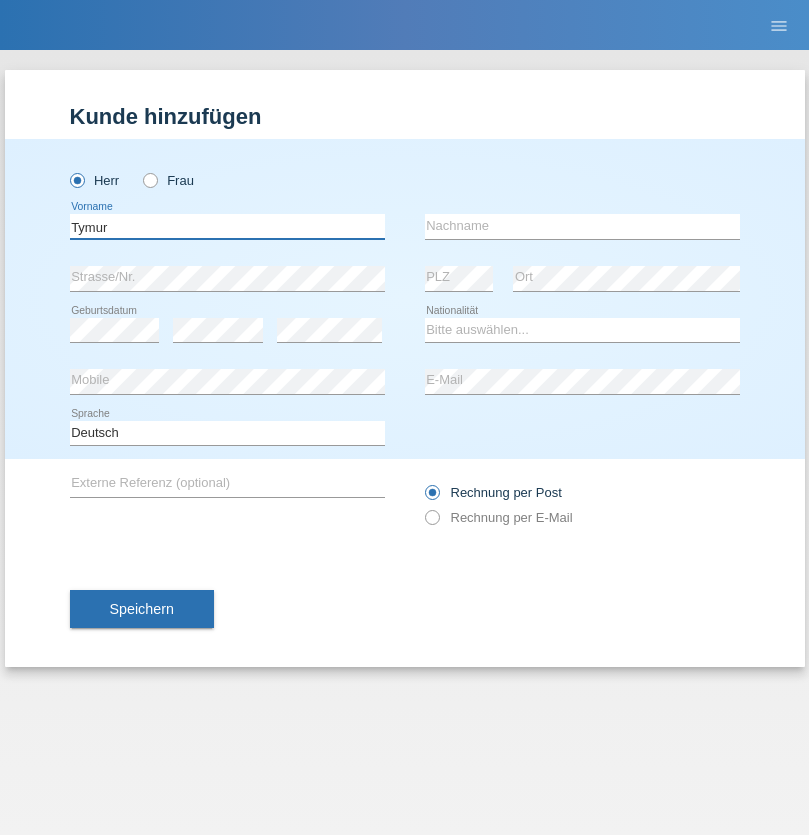 type on "Tymur" 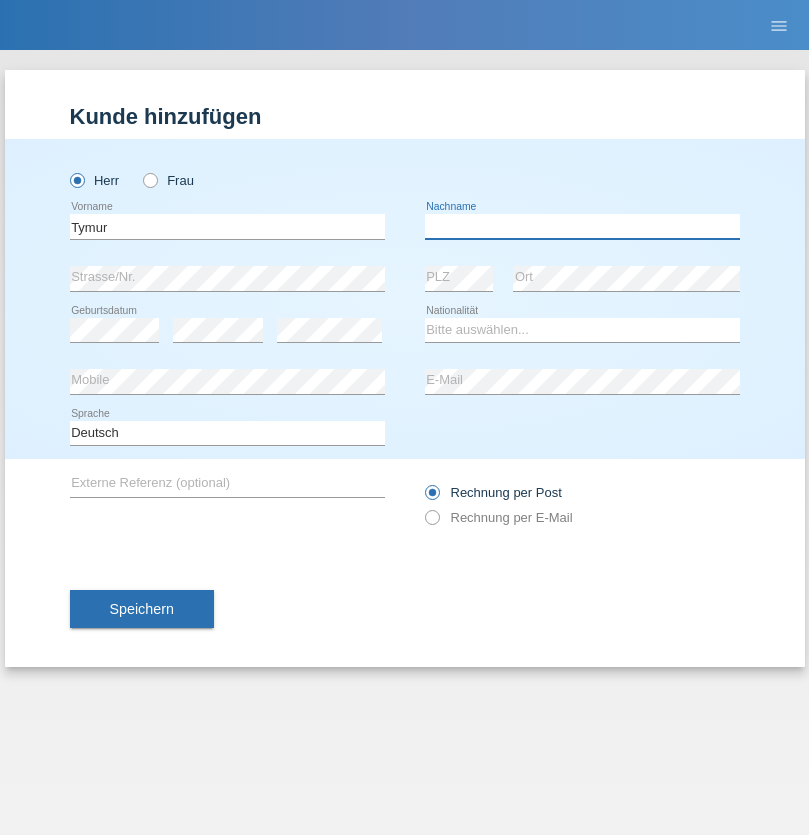 click at bounding box center (582, 226) 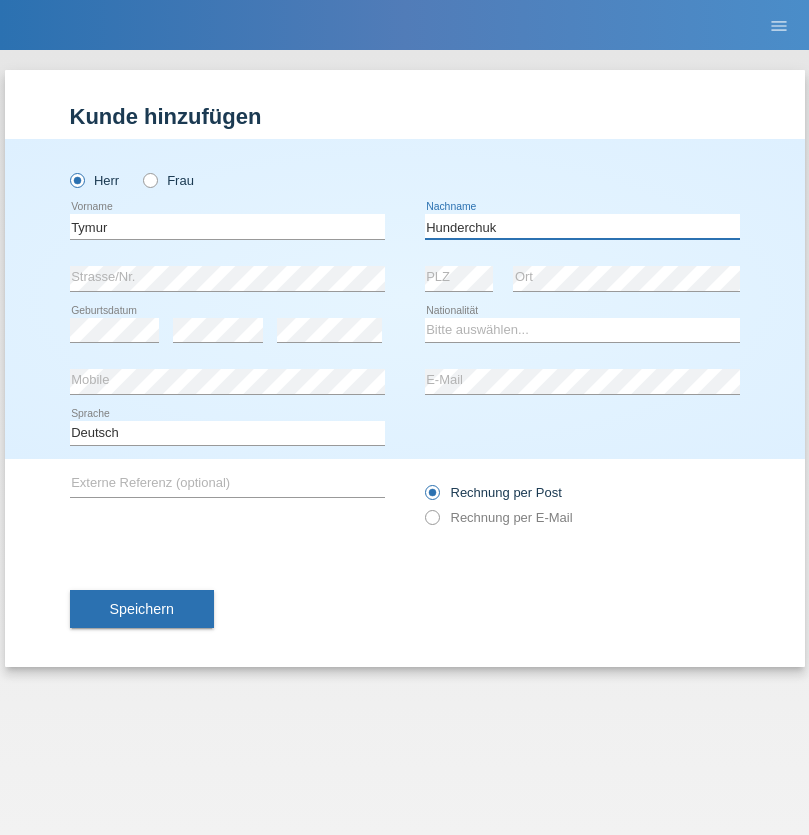 type on "Hunderchuk" 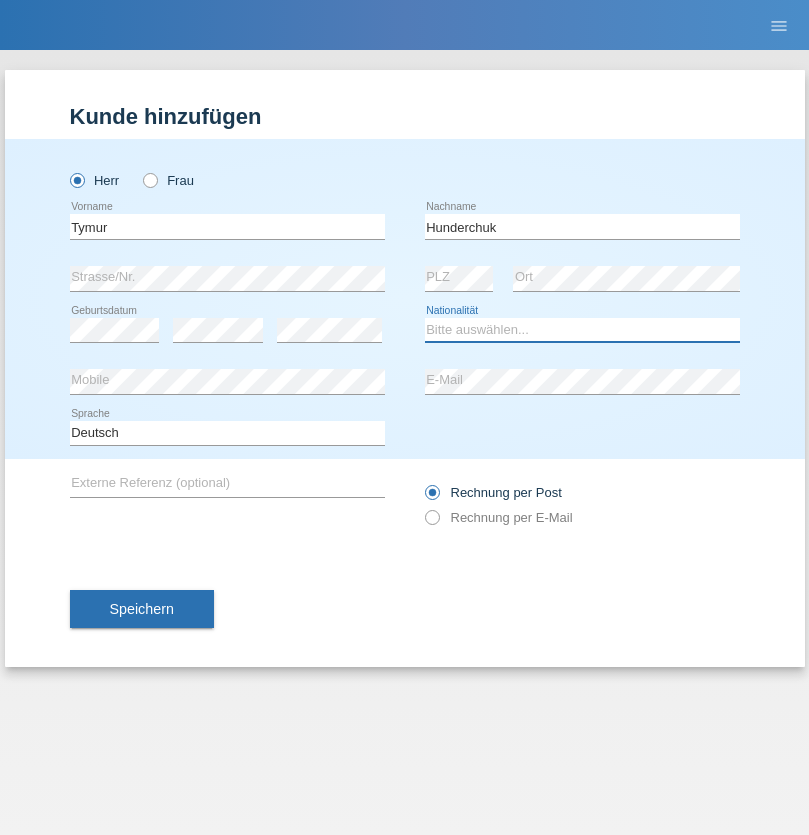 select on "UA" 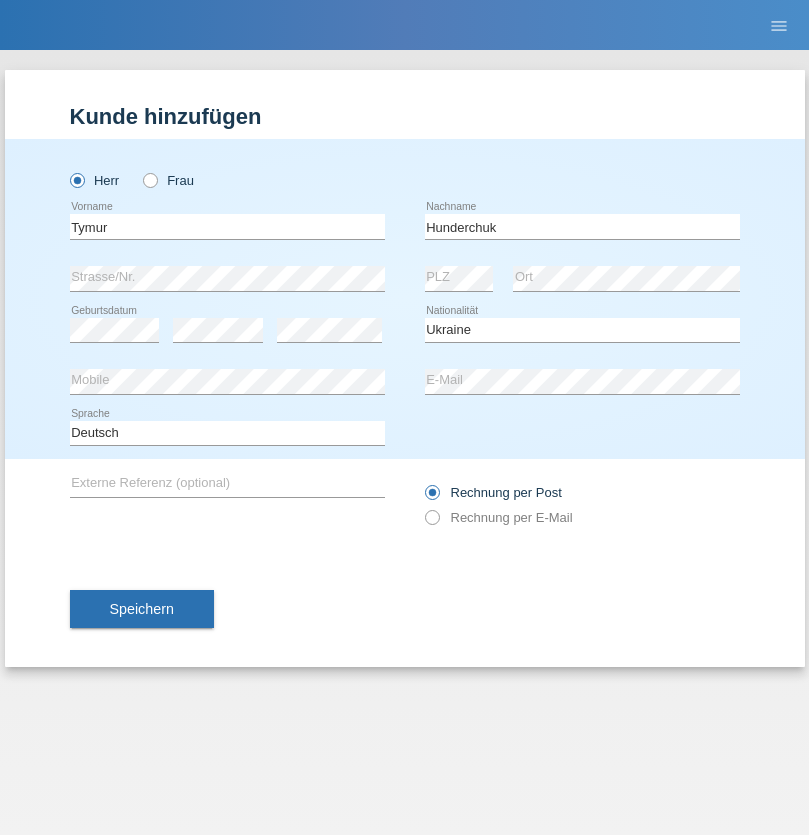 select on "C" 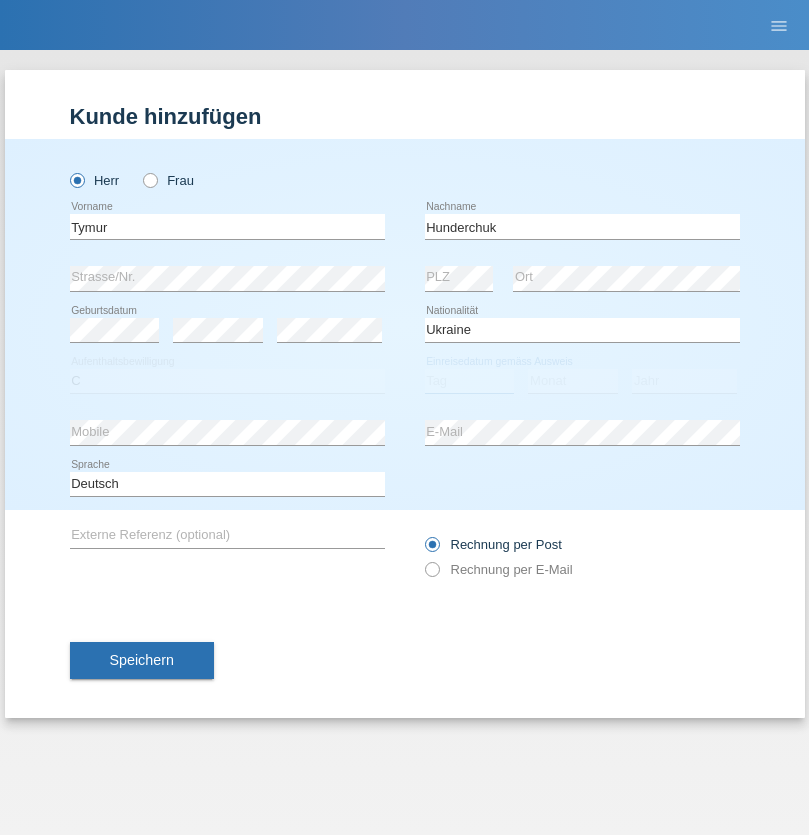 select on "20" 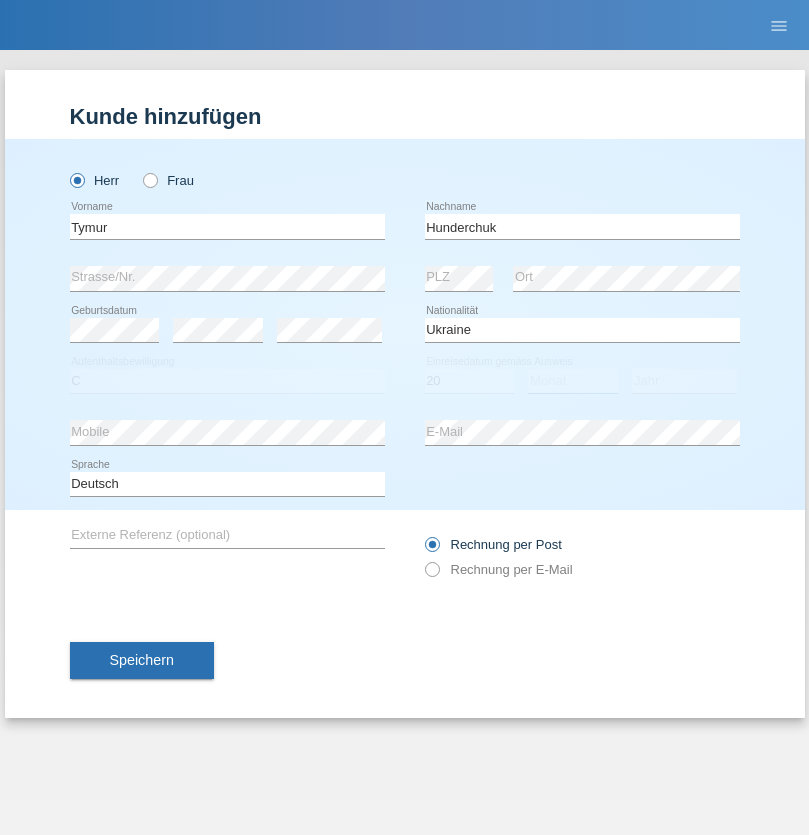 select on "08" 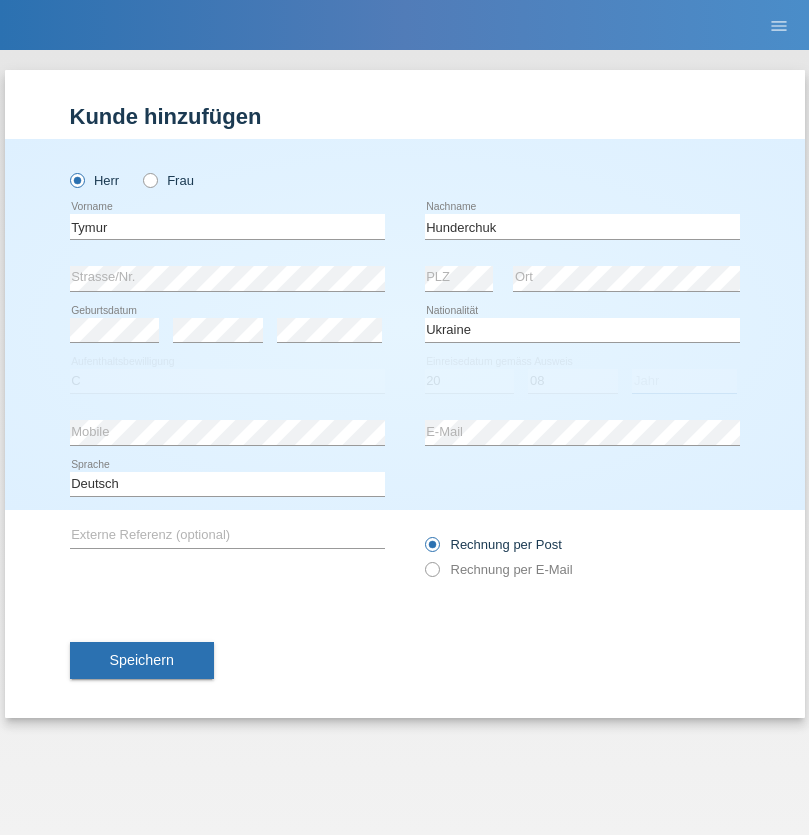 select on "2021" 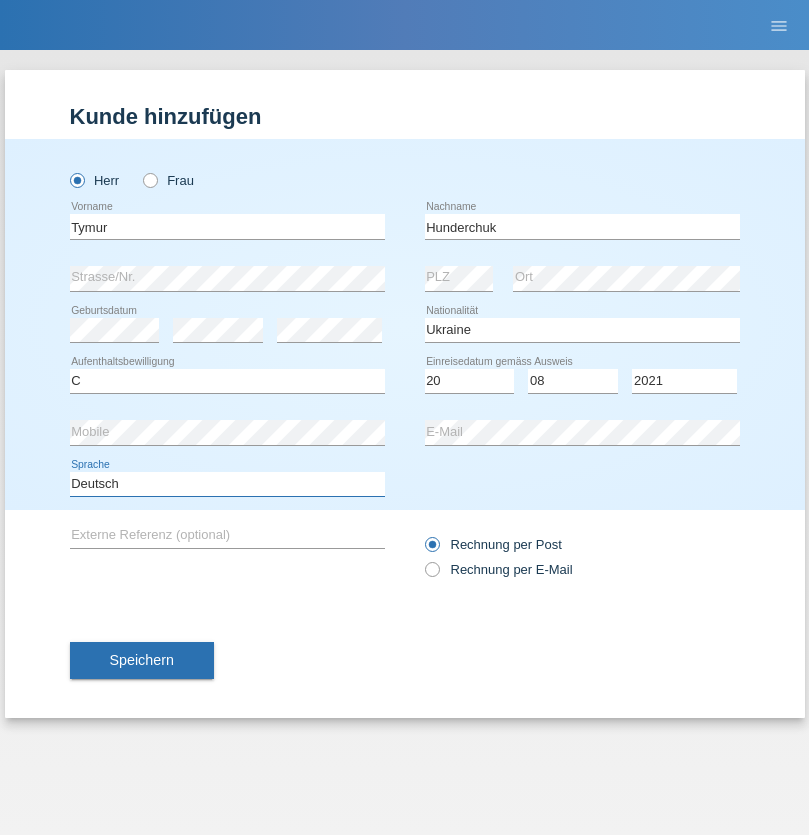 select on "en" 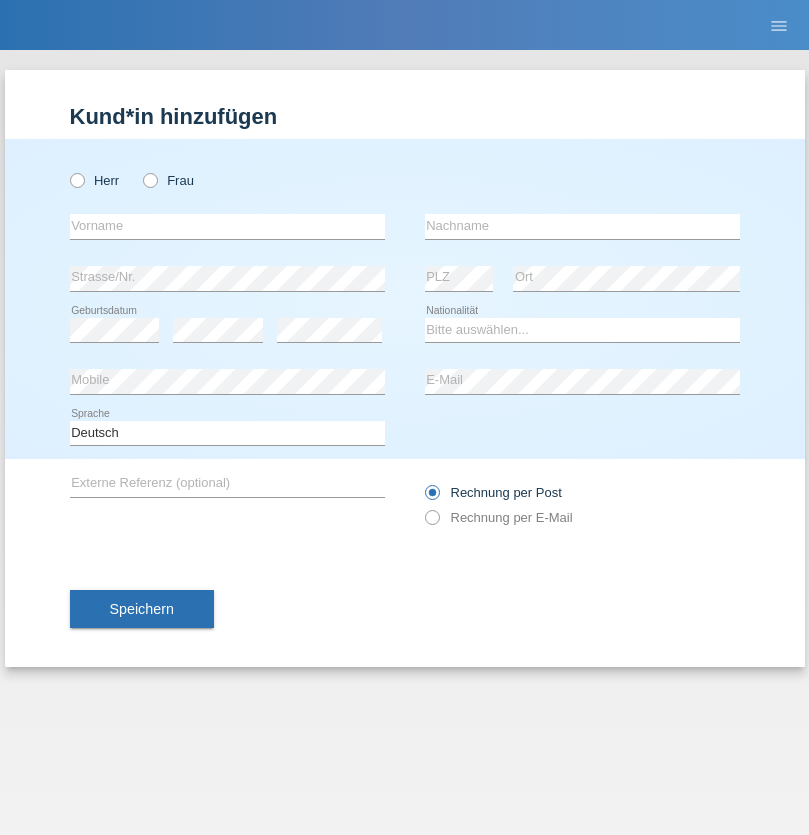 scroll, scrollTop: 0, scrollLeft: 0, axis: both 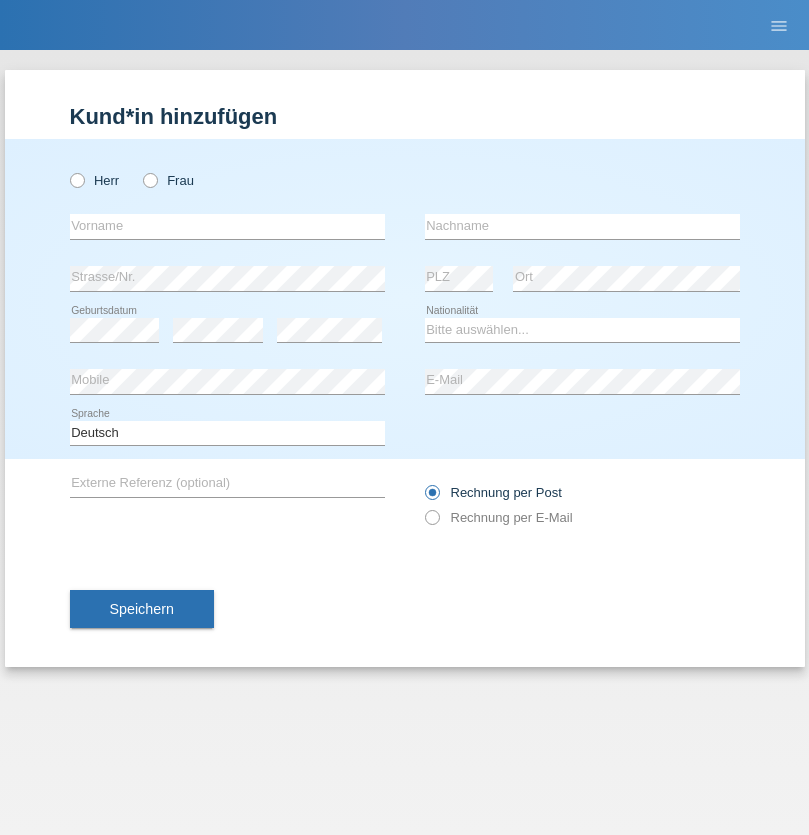 radio on "true" 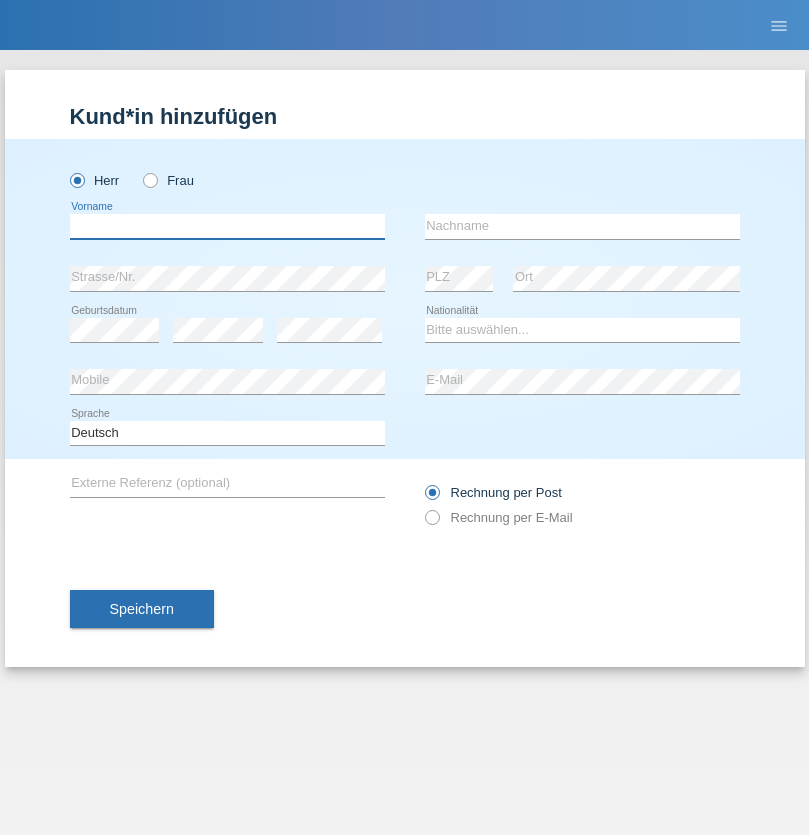click at bounding box center (227, 226) 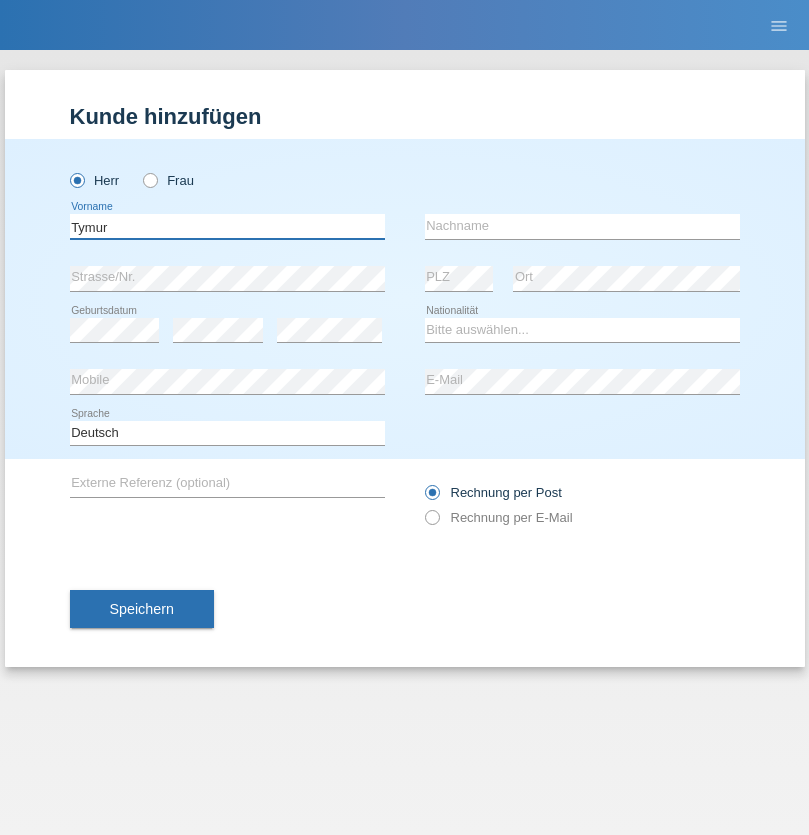 type on "Tymur" 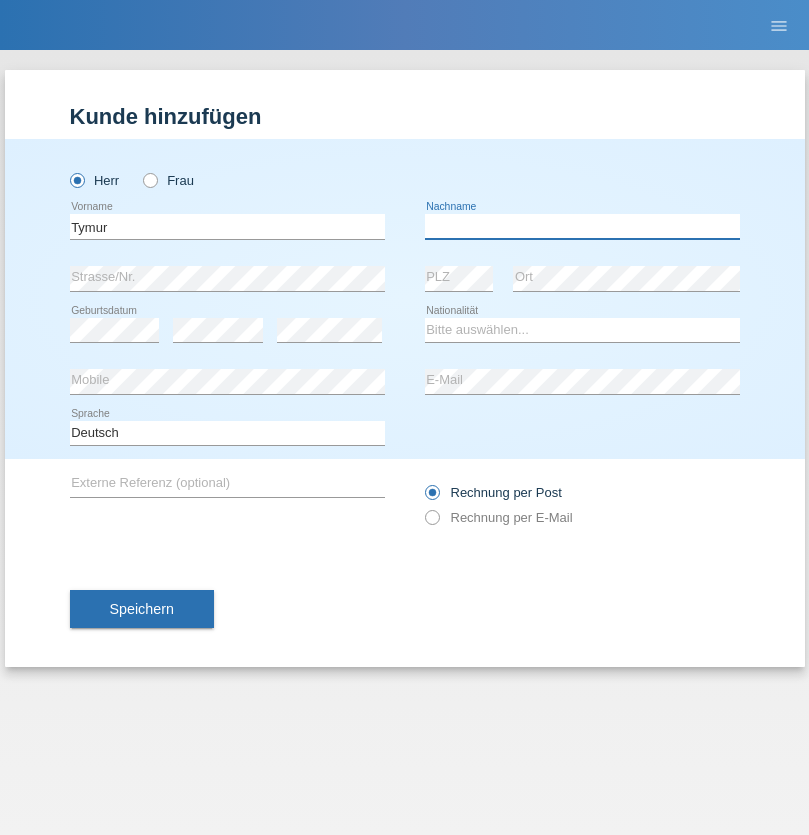 click at bounding box center [582, 226] 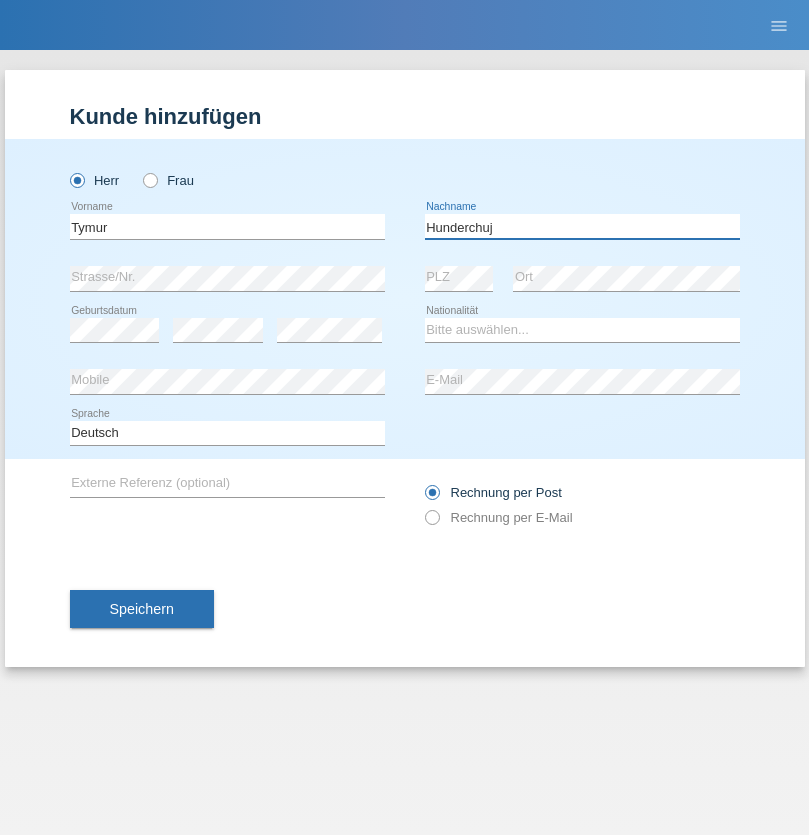 type on "Hunderchuj" 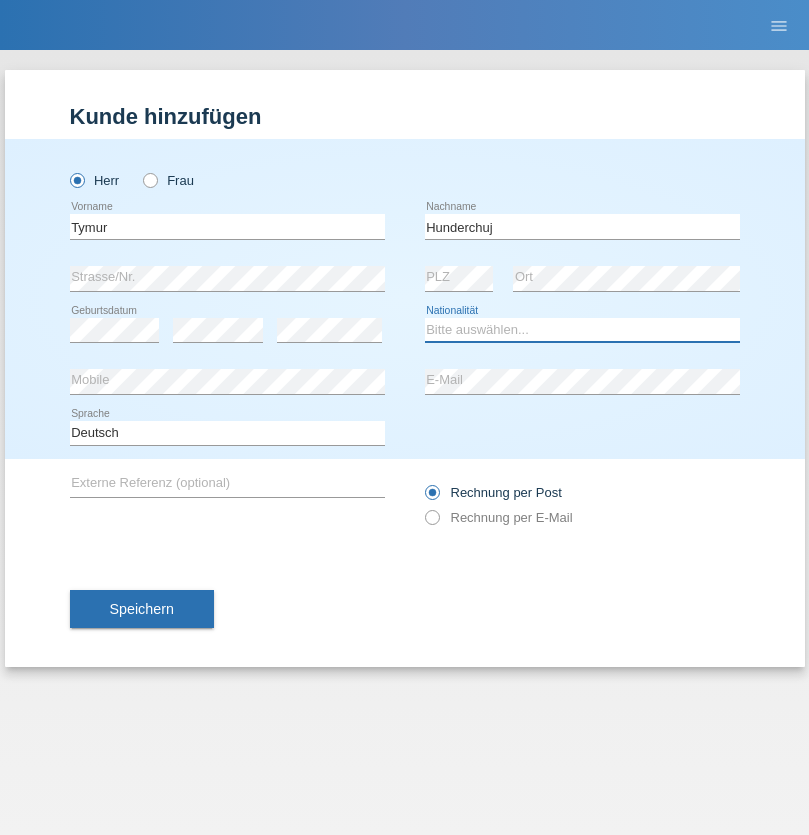 select on "UA" 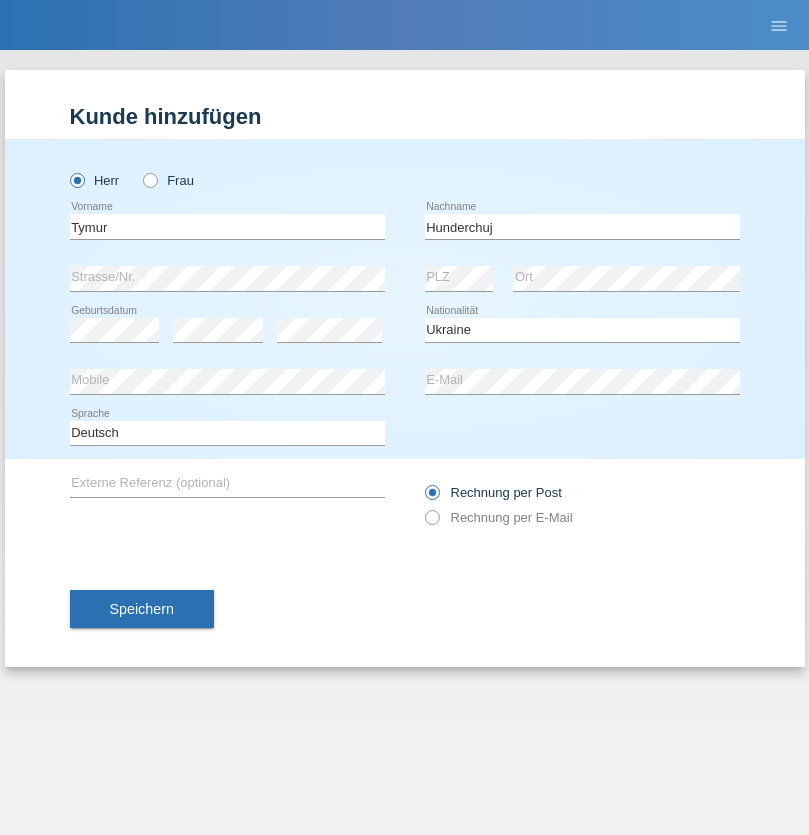 select on "C" 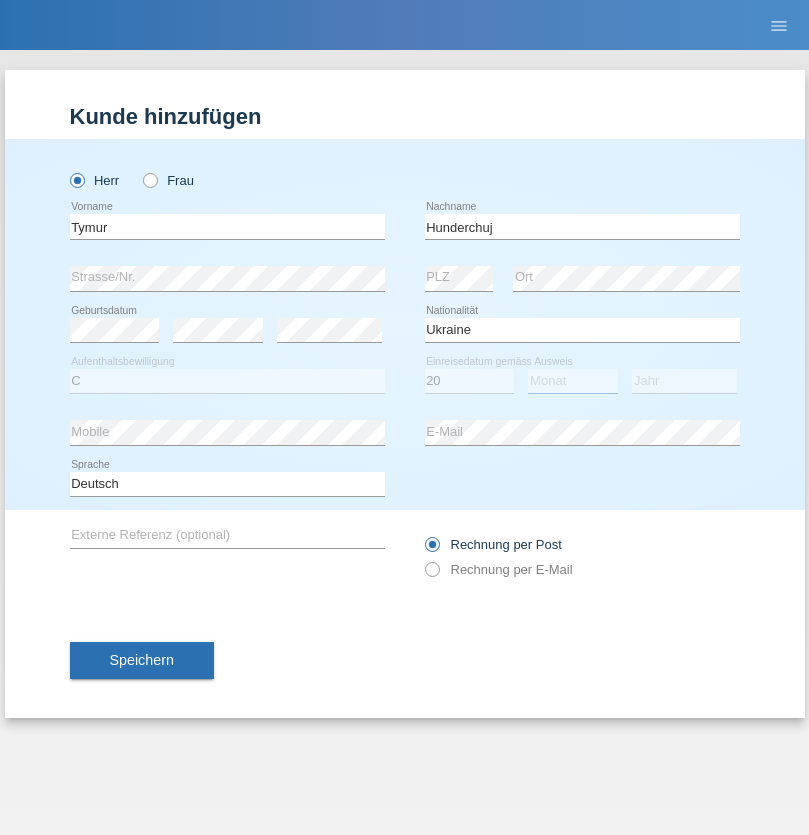 select on "08" 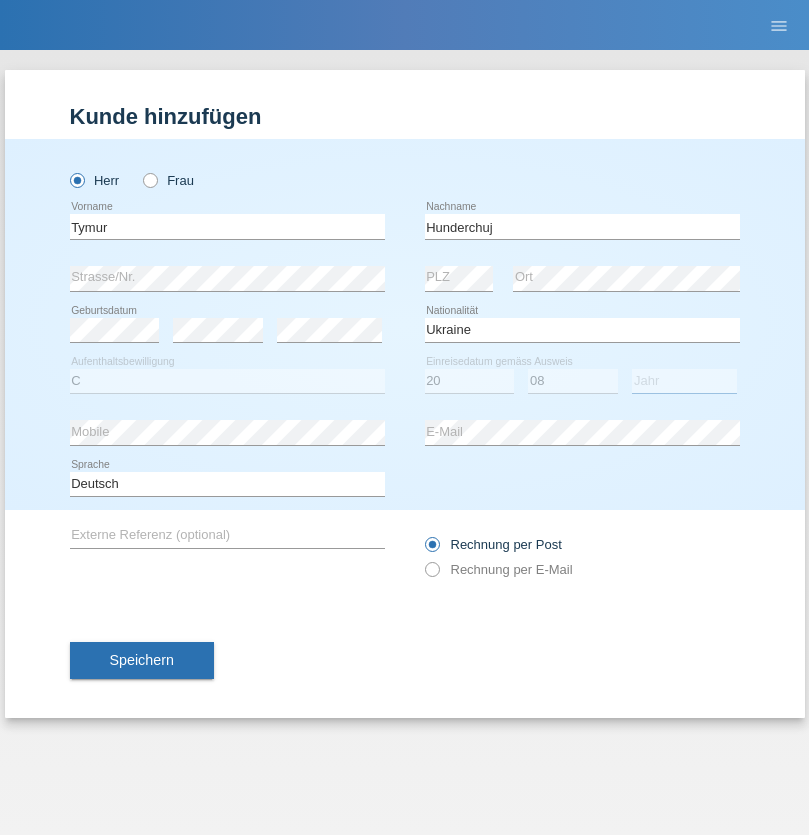 select on "2021" 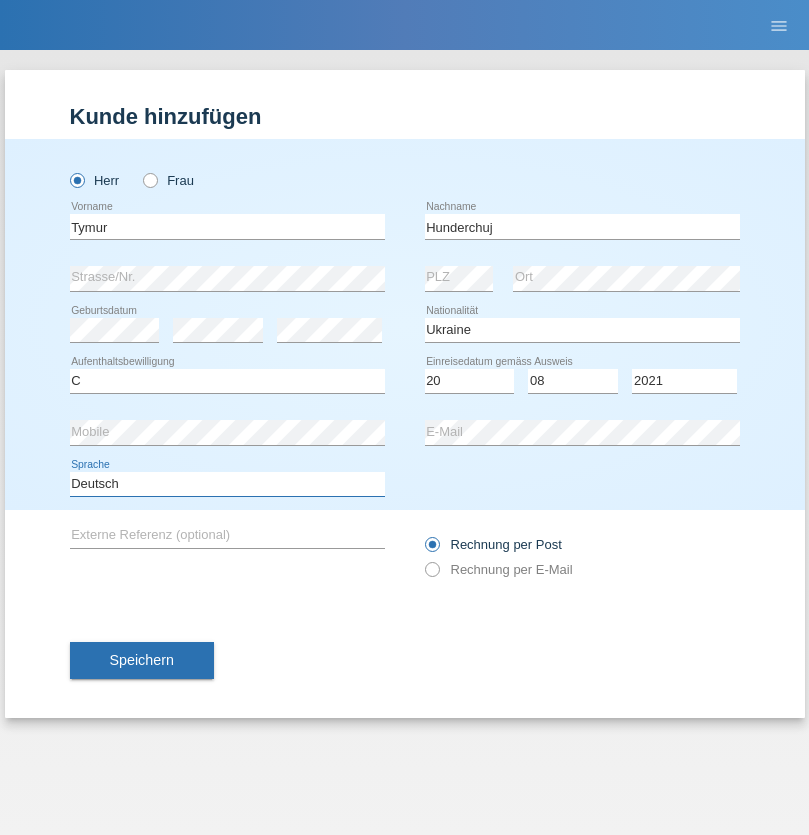 select on "en" 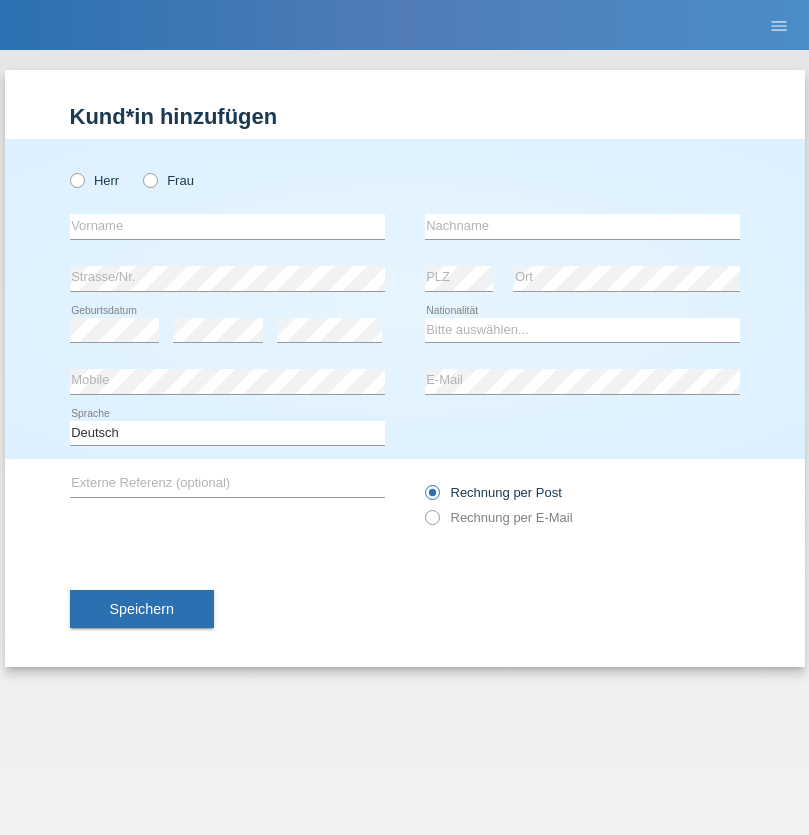scroll, scrollTop: 0, scrollLeft: 0, axis: both 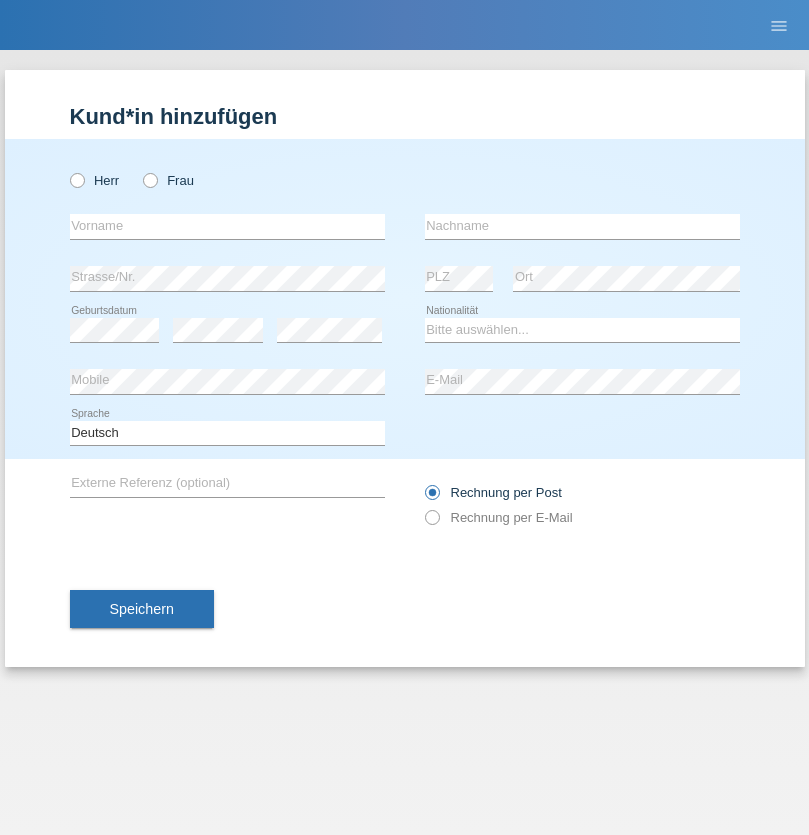 radio on "true" 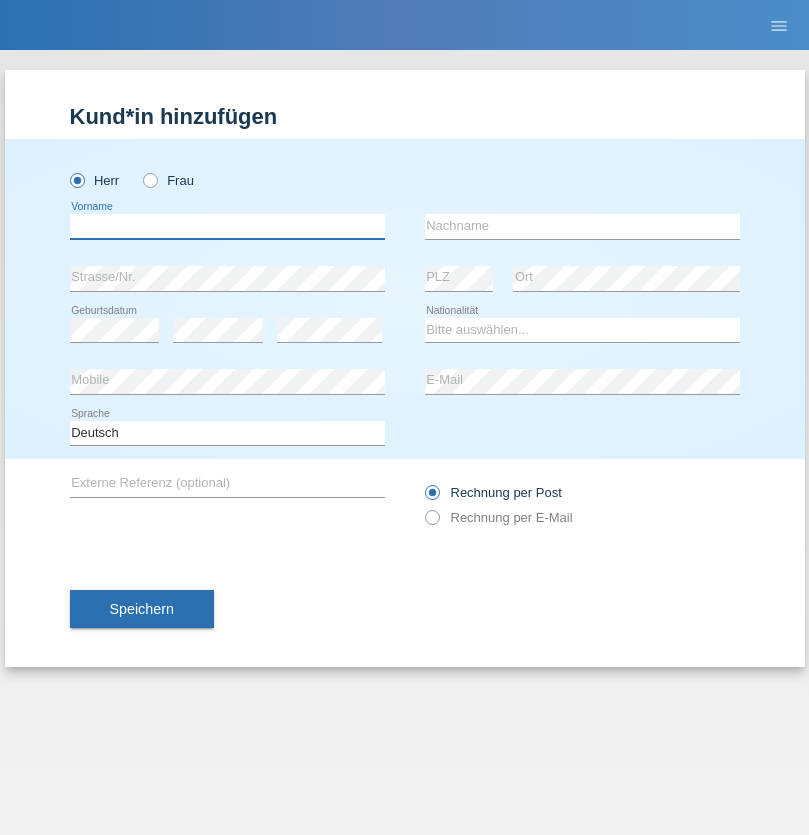 click at bounding box center (227, 226) 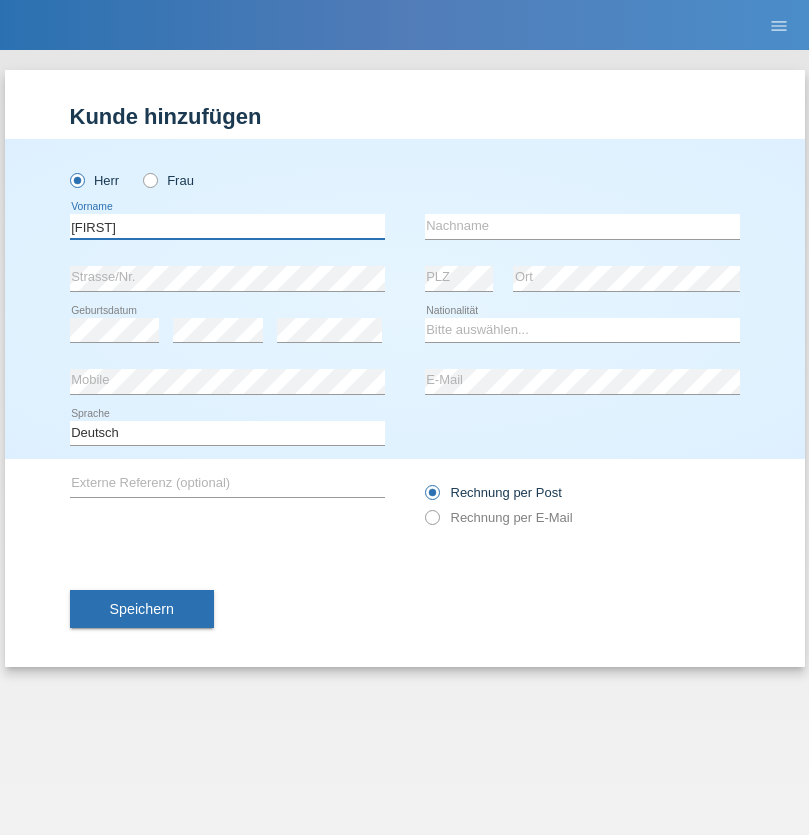 type on "[FIRST]" 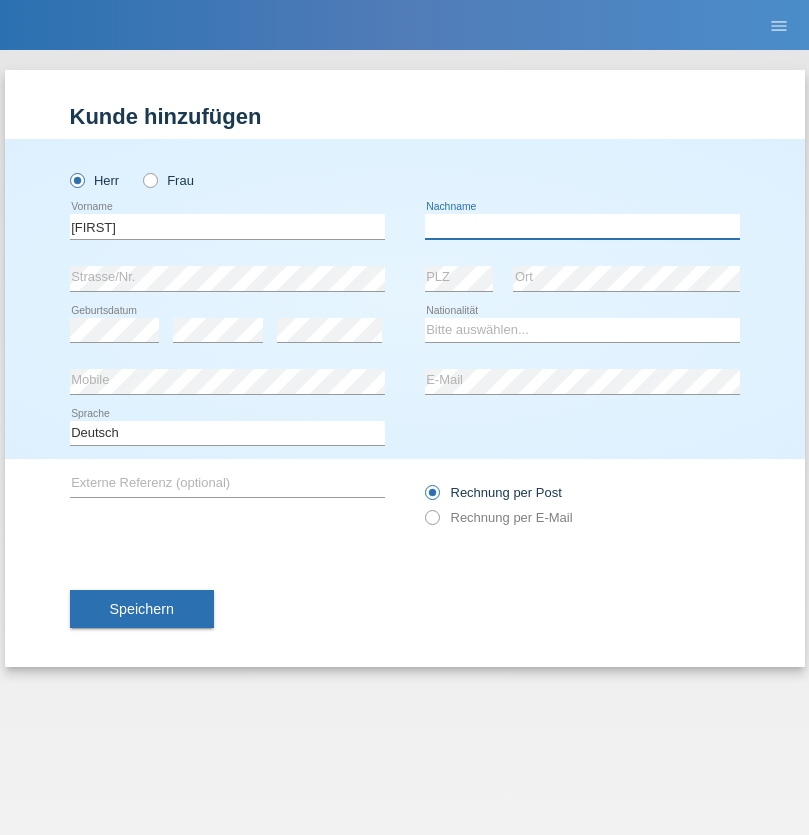 click at bounding box center (582, 226) 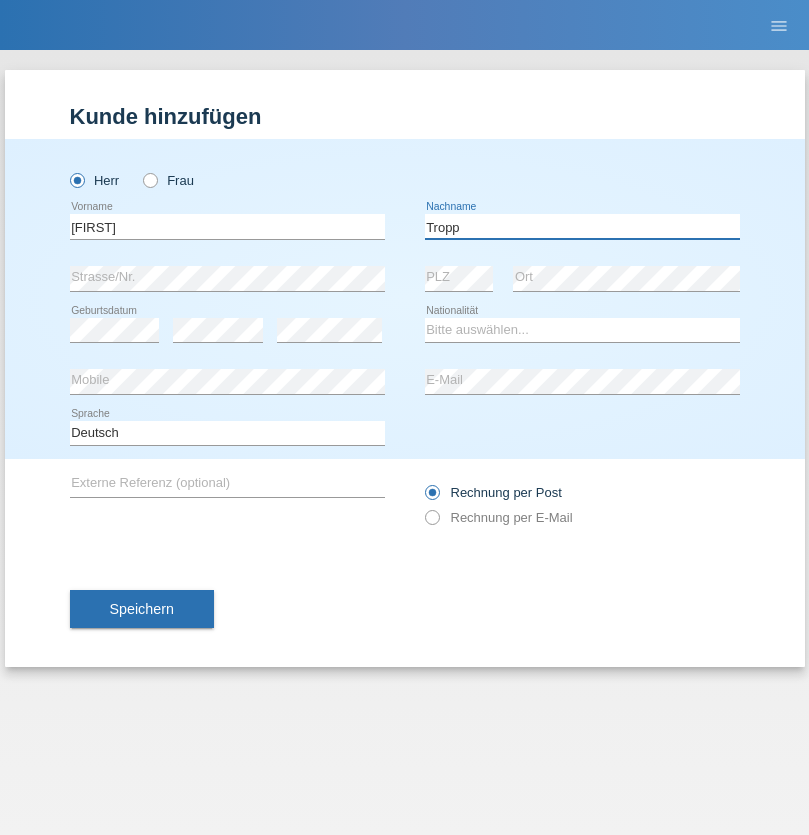 type on "Tropp" 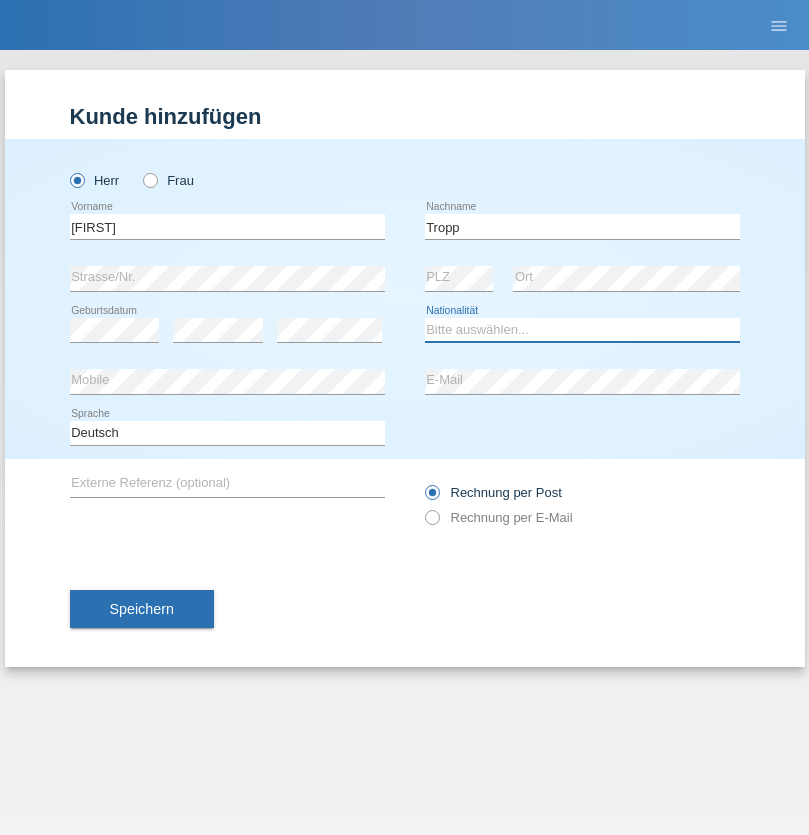 select on "SK" 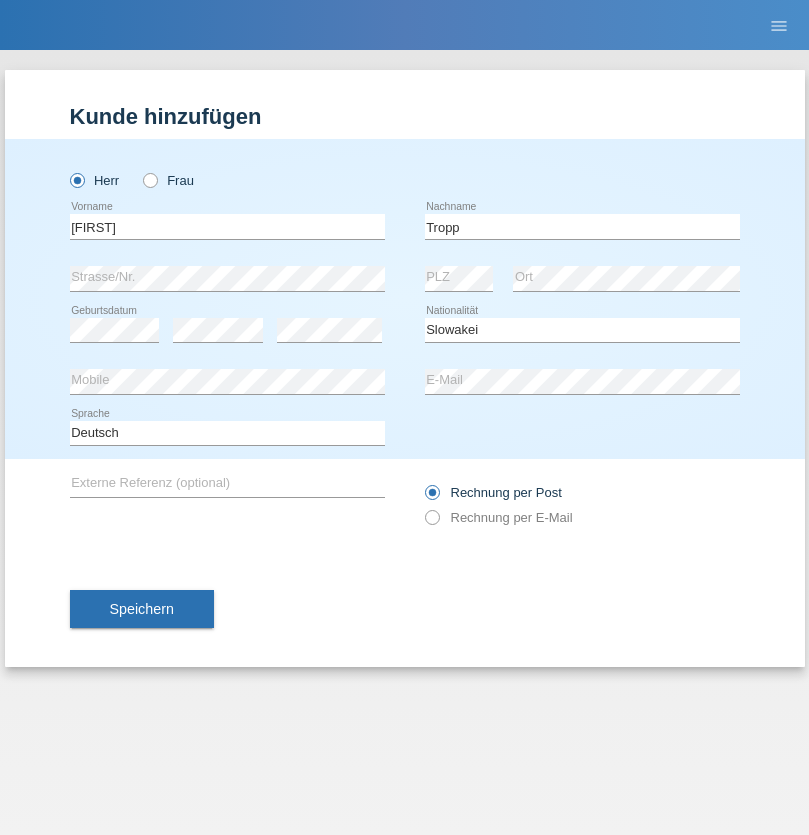 select on "C" 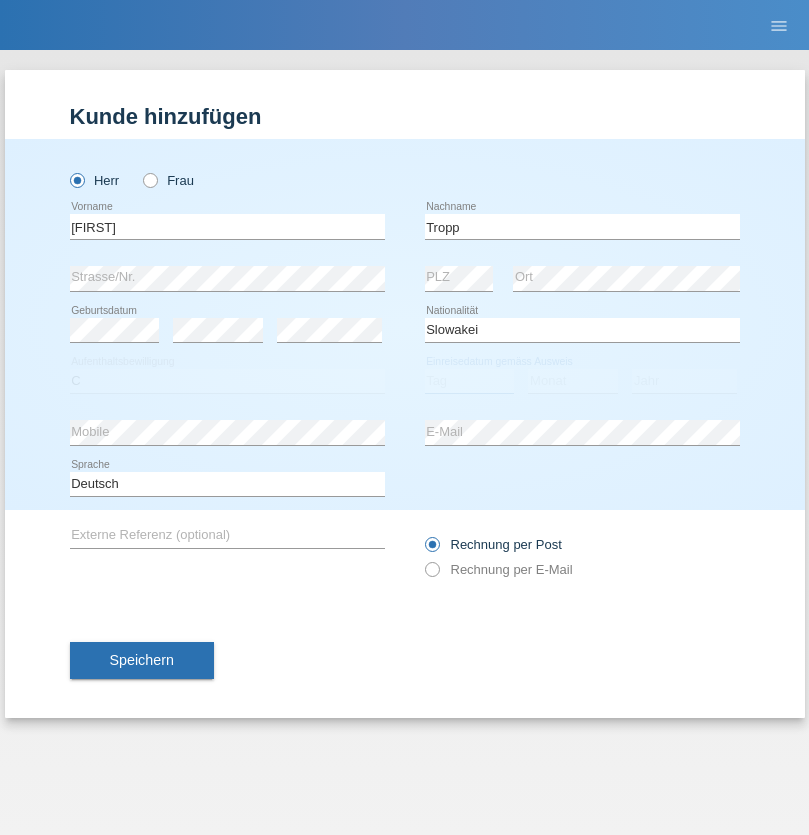 select on "07" 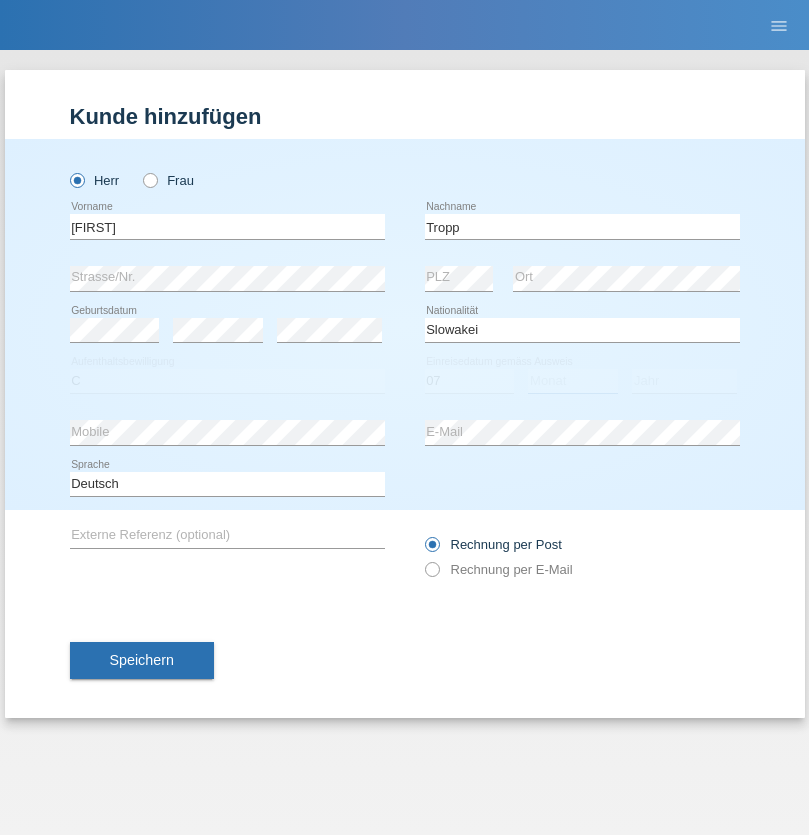select on "08" 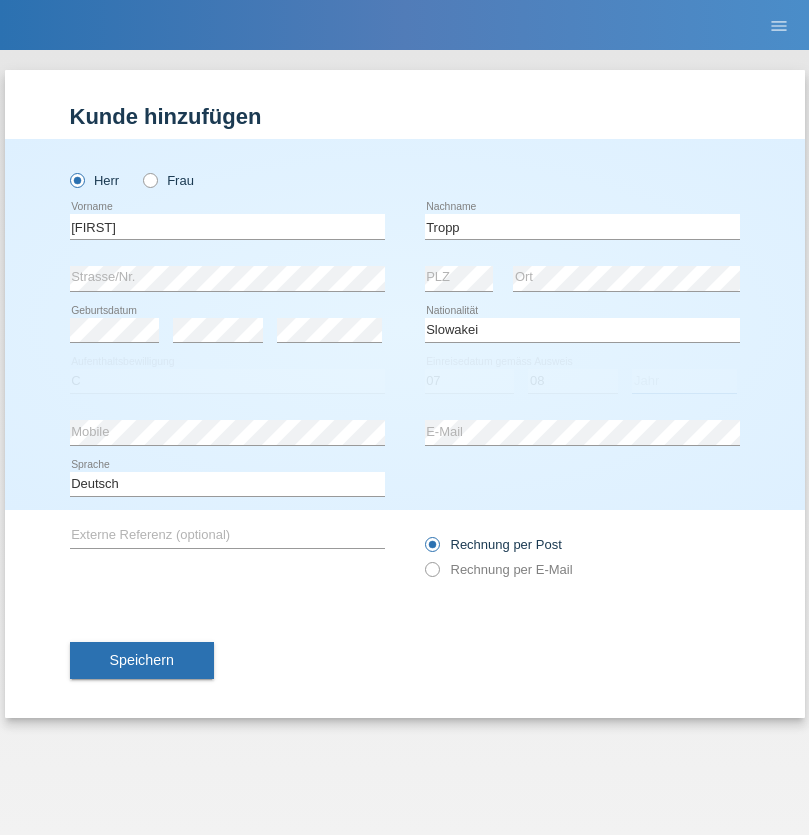 select on "2021" 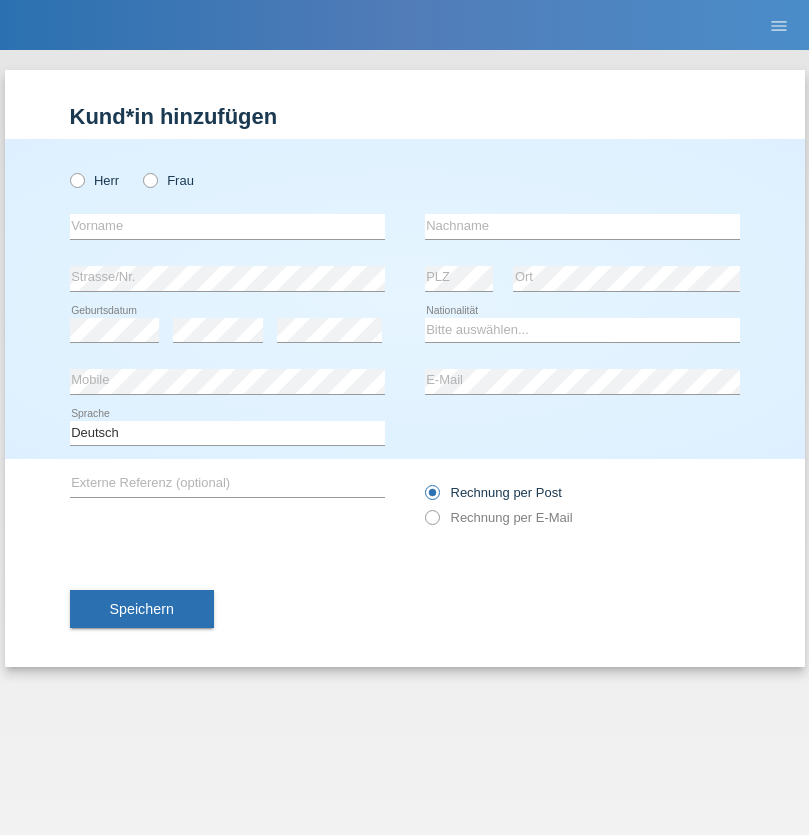 scroll, scrollTop: 0, scrollLeft: 0, axis: both 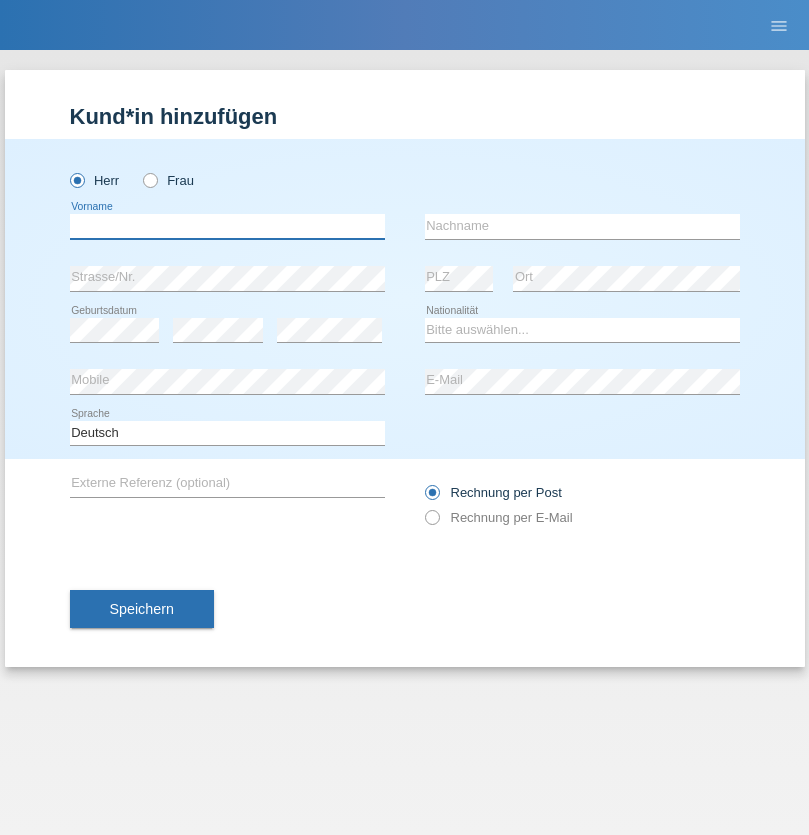 click at bounding box center [227, 226] 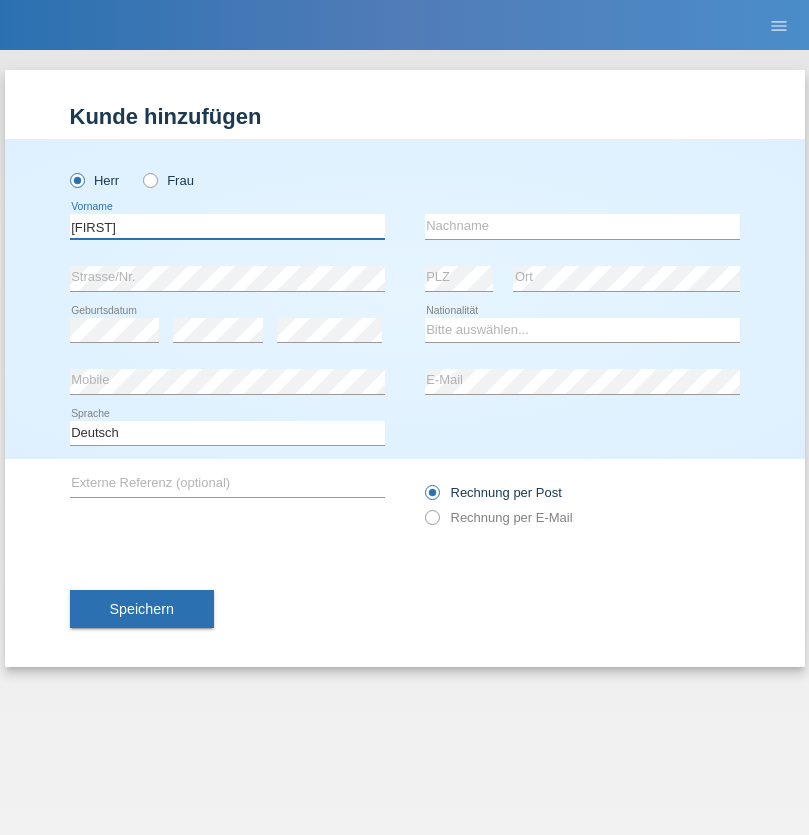 type on "[FIRST]" 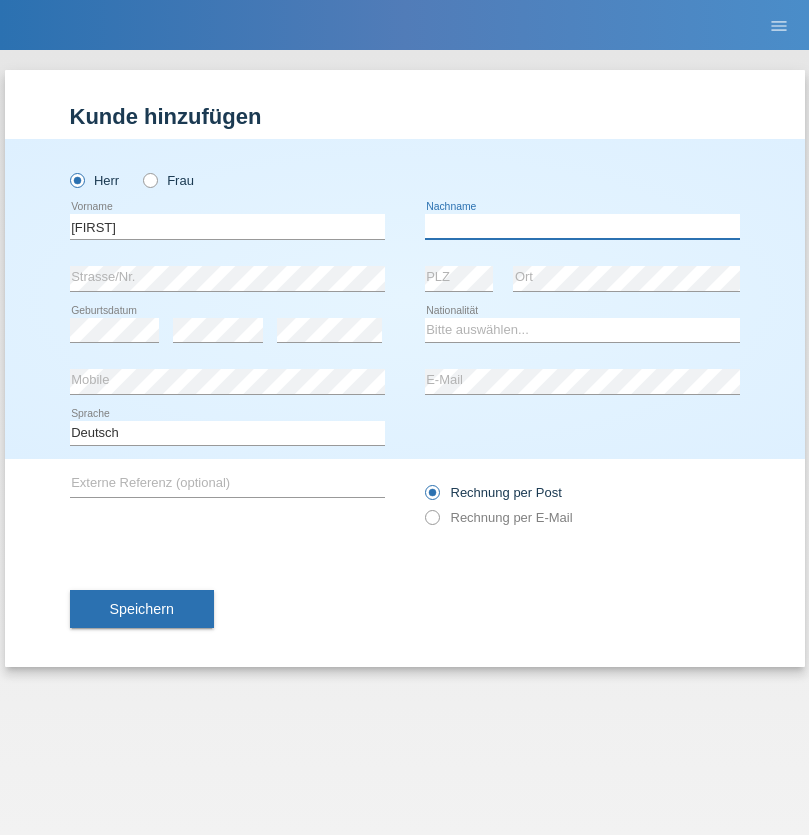 click at bounding box center (582, 226) 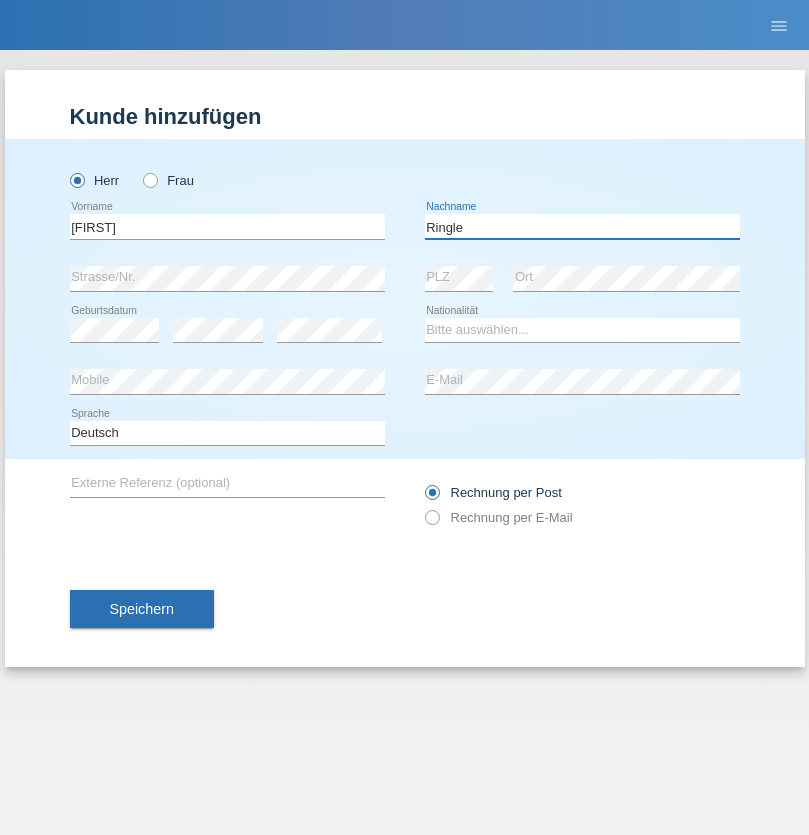 type on "Ringle" 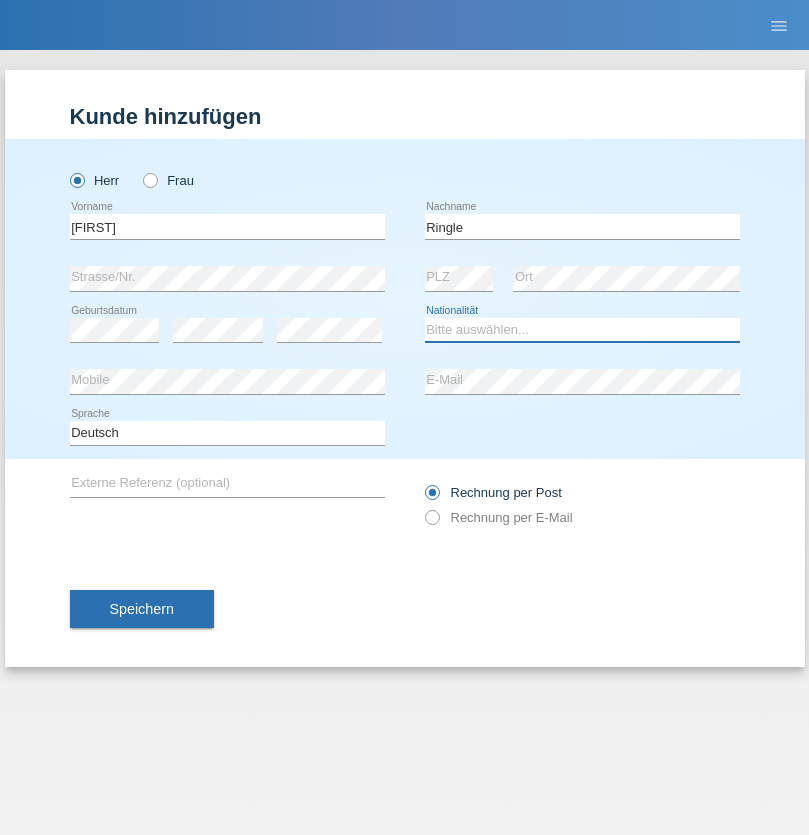 select on "DE" 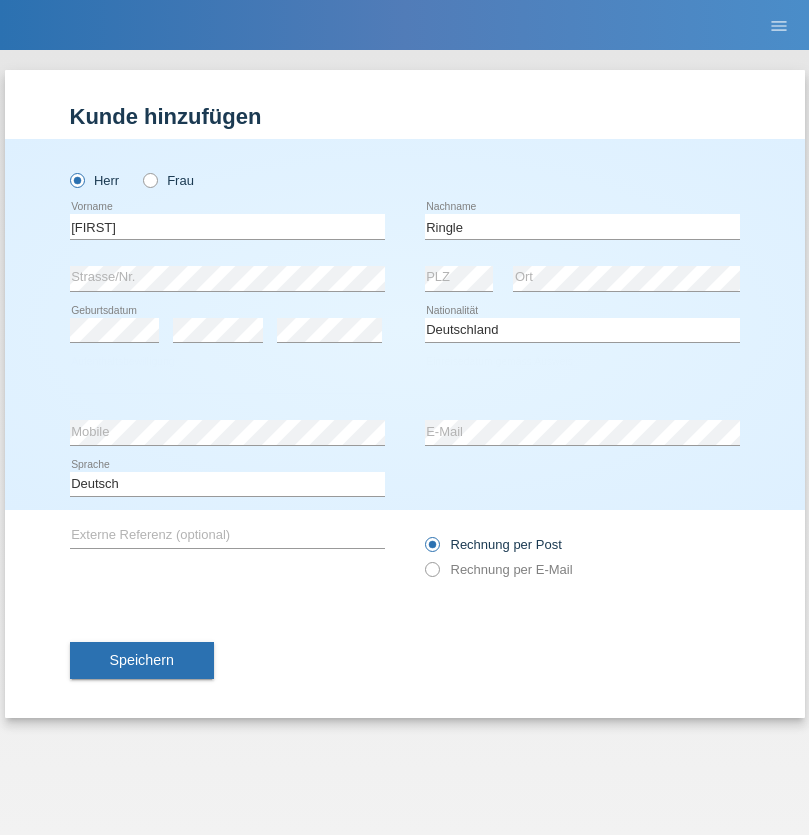 select on "C" 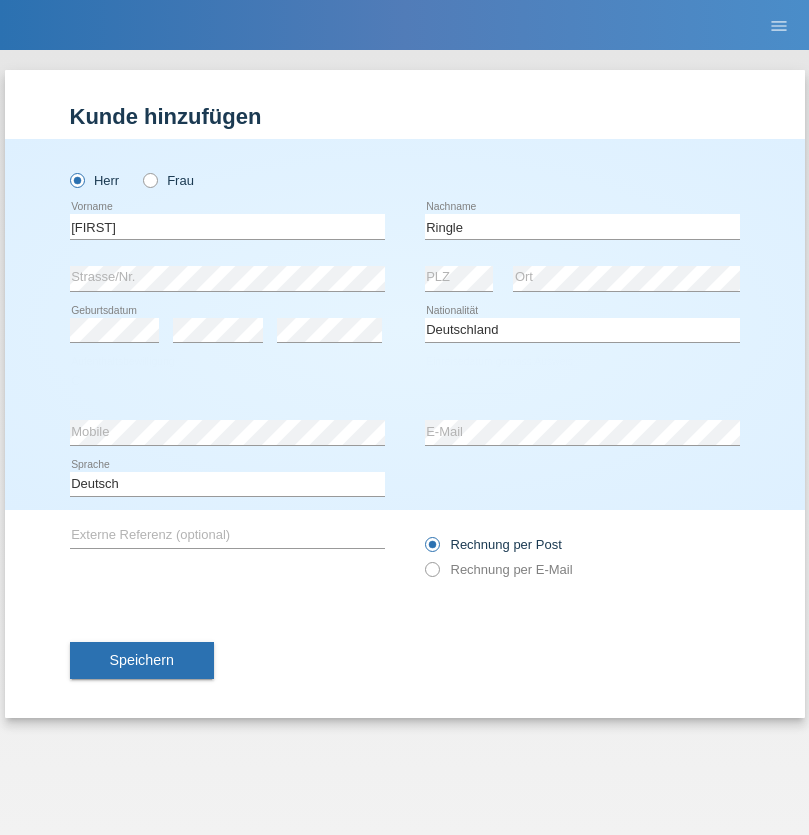 select on "06" 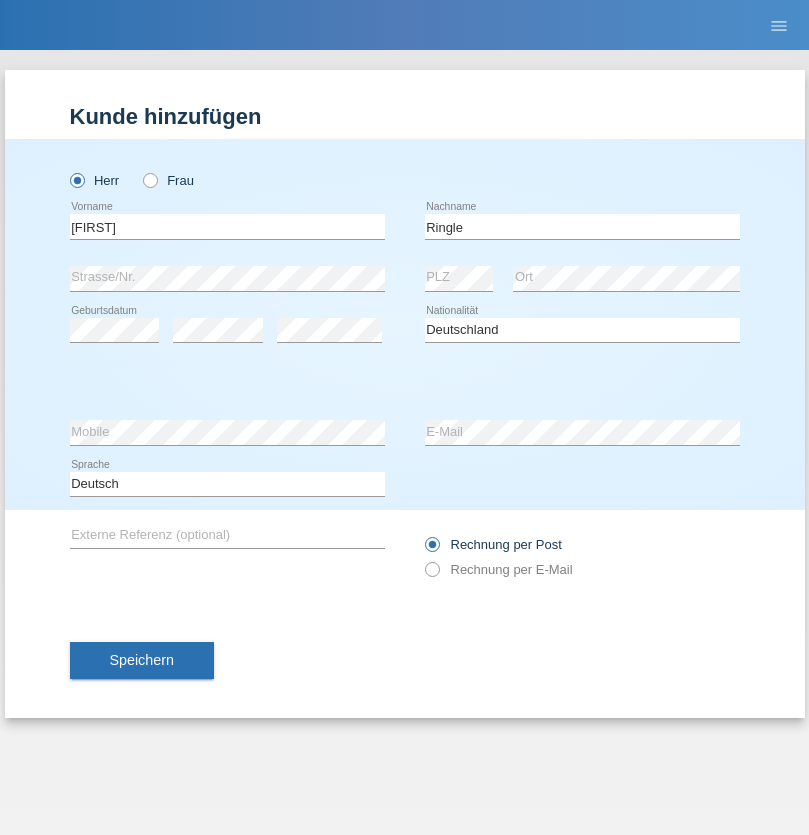 select on "01" 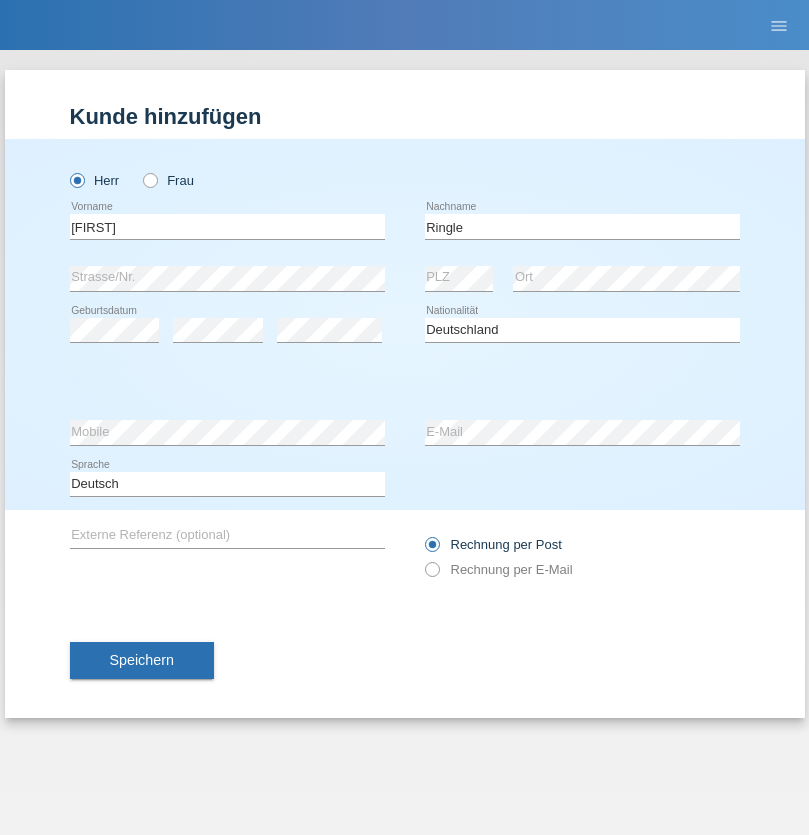 select on "2021" 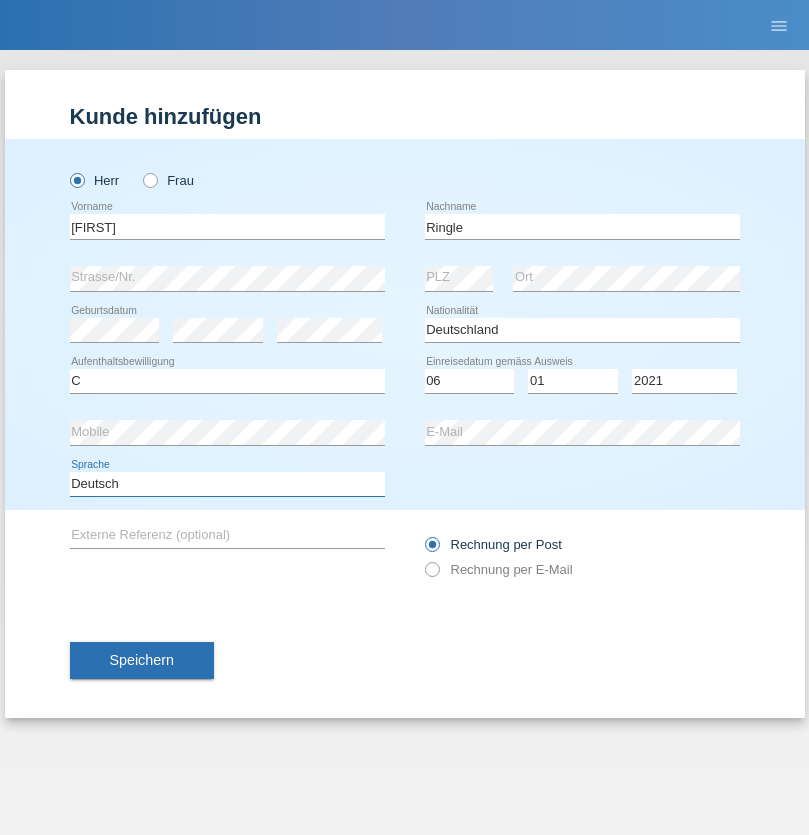 select on "en" 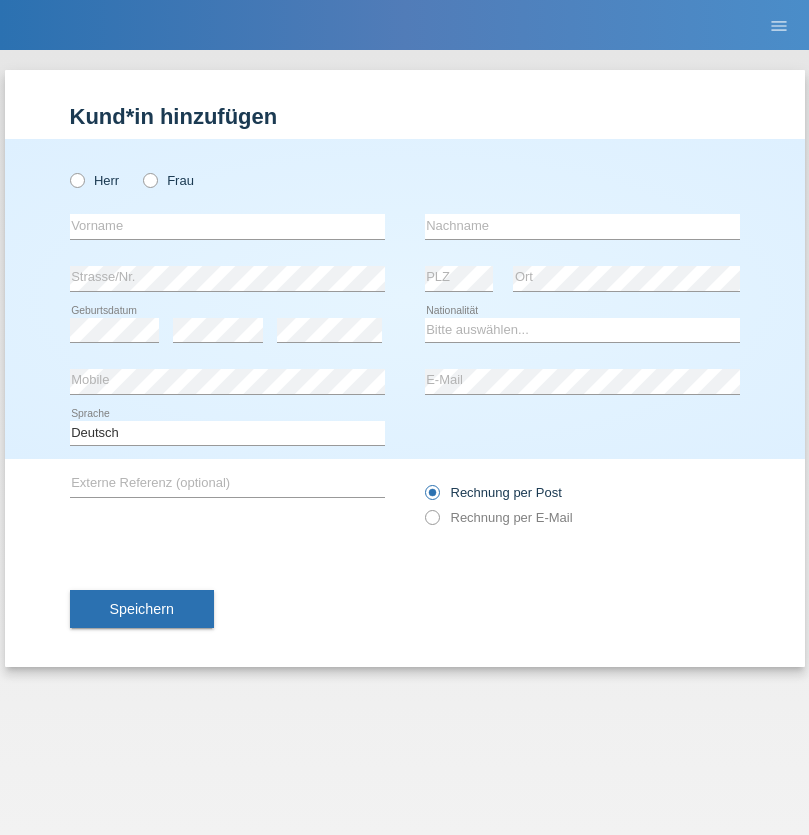 scroll, scrollTop: 0, scrollLeft: 0, axis: both 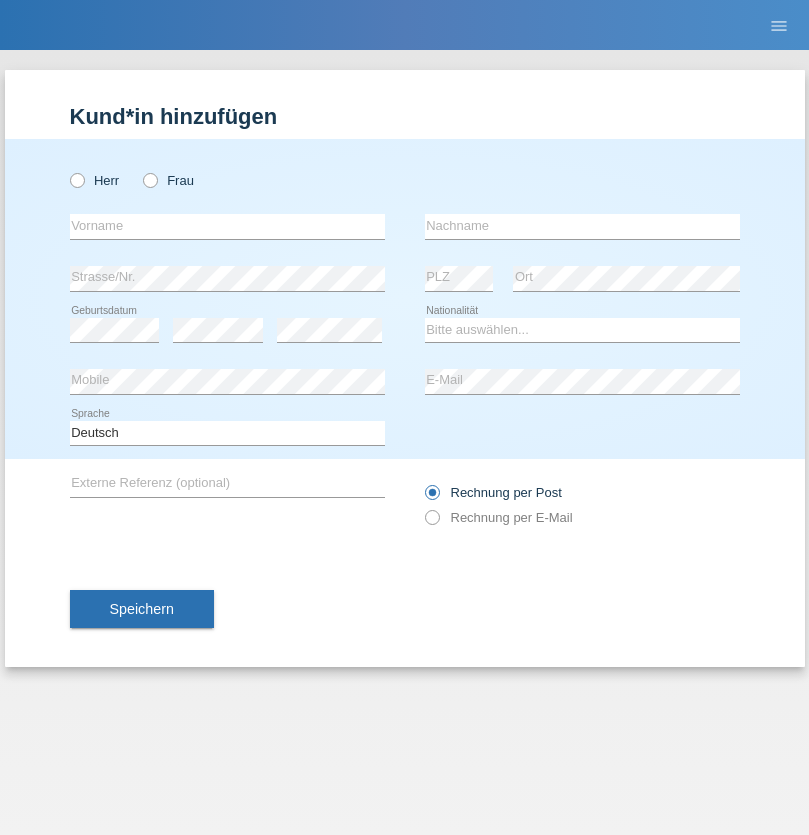 radio on "true" 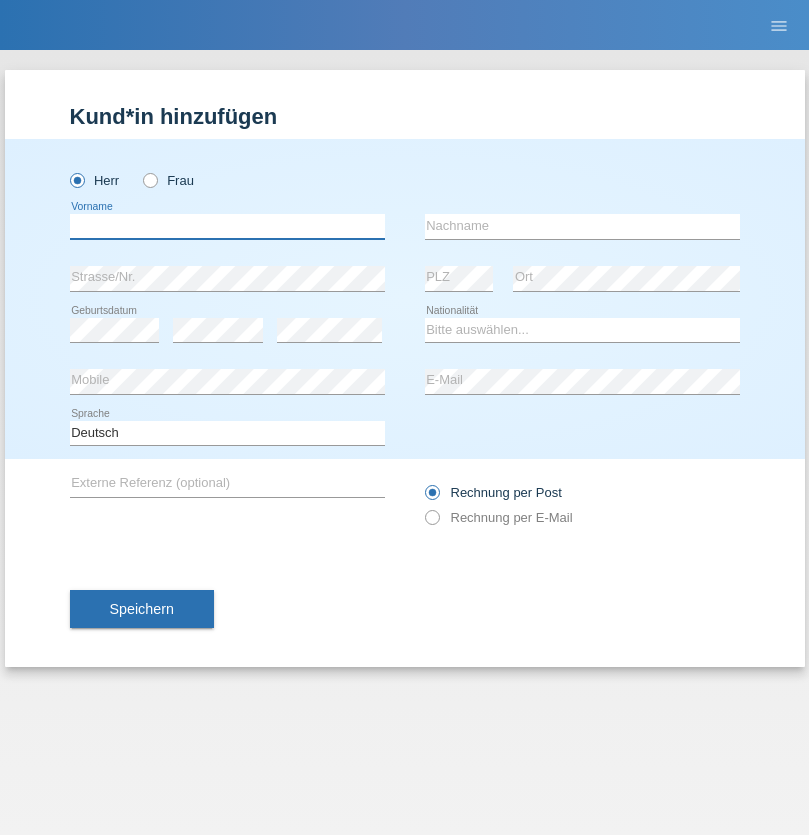 click at bounding box center (227, 226) 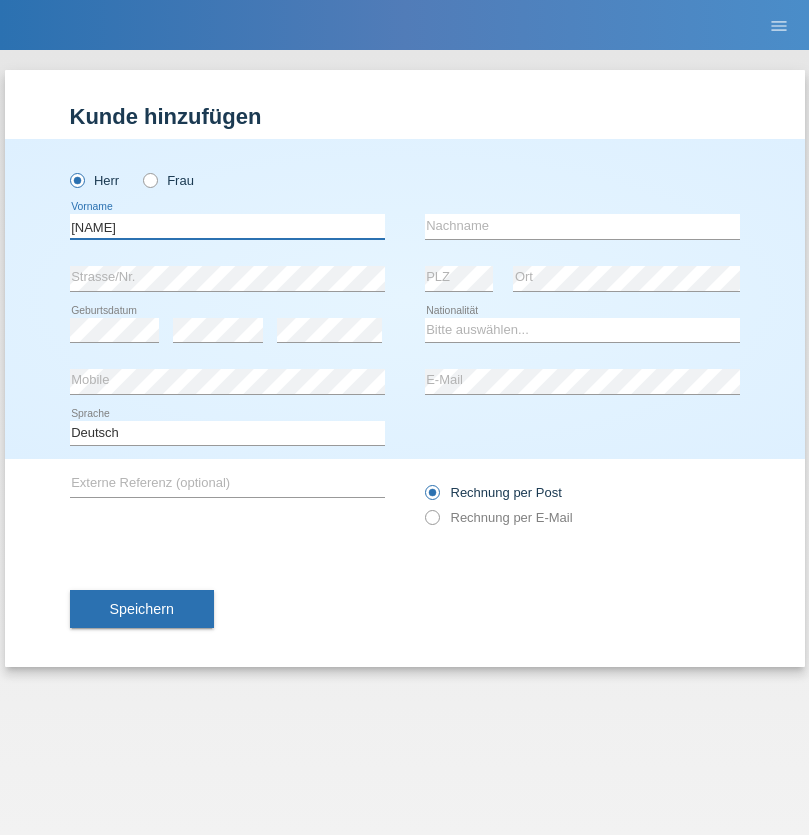 type on "[NAME]" 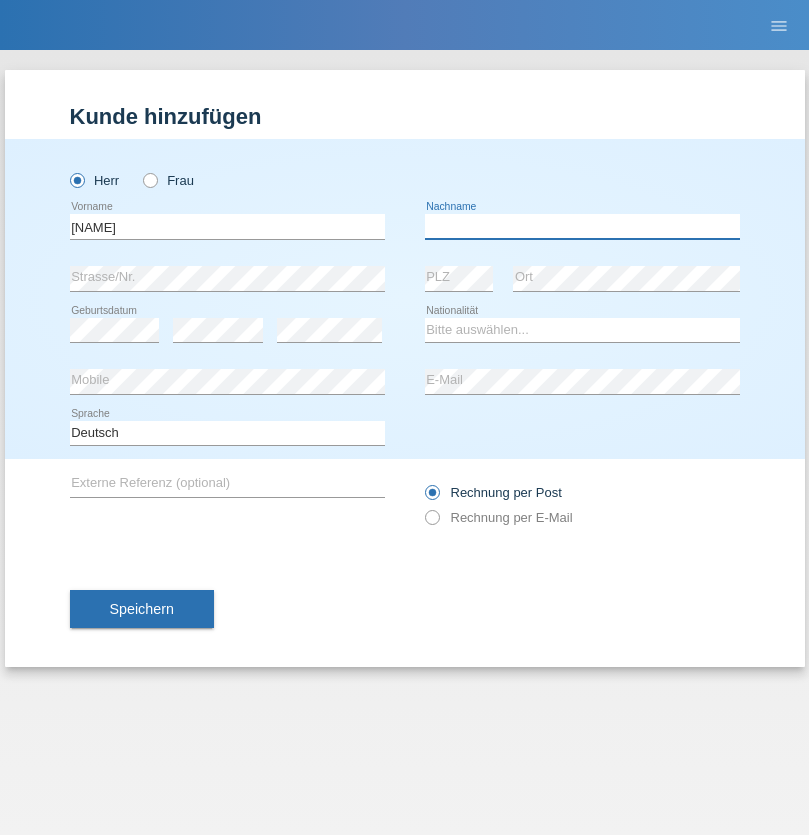 click at bounding box center [582, 226] 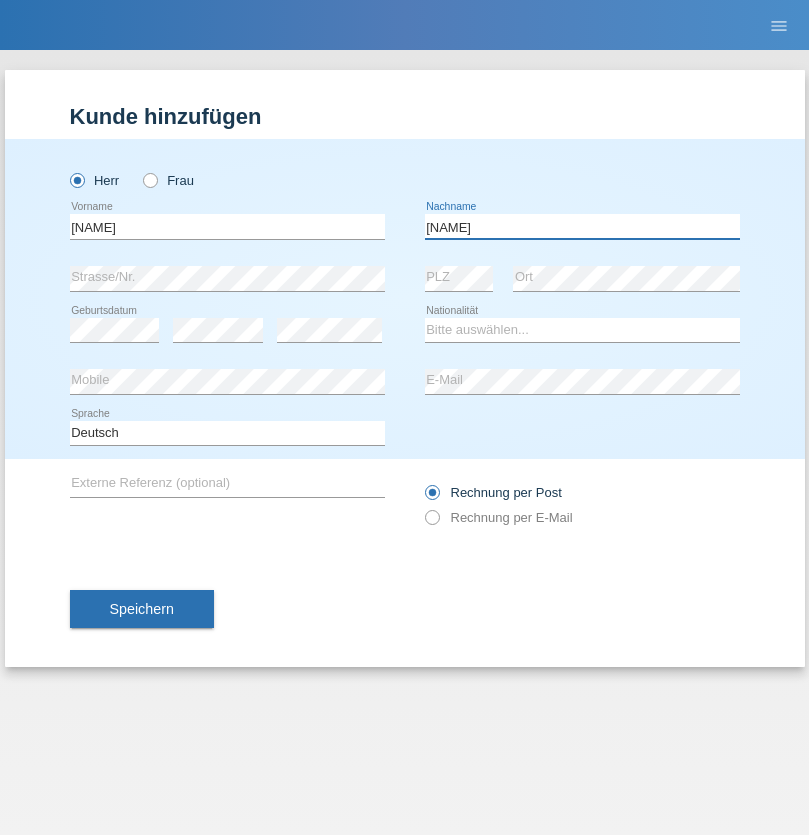 type on "Mauricio" 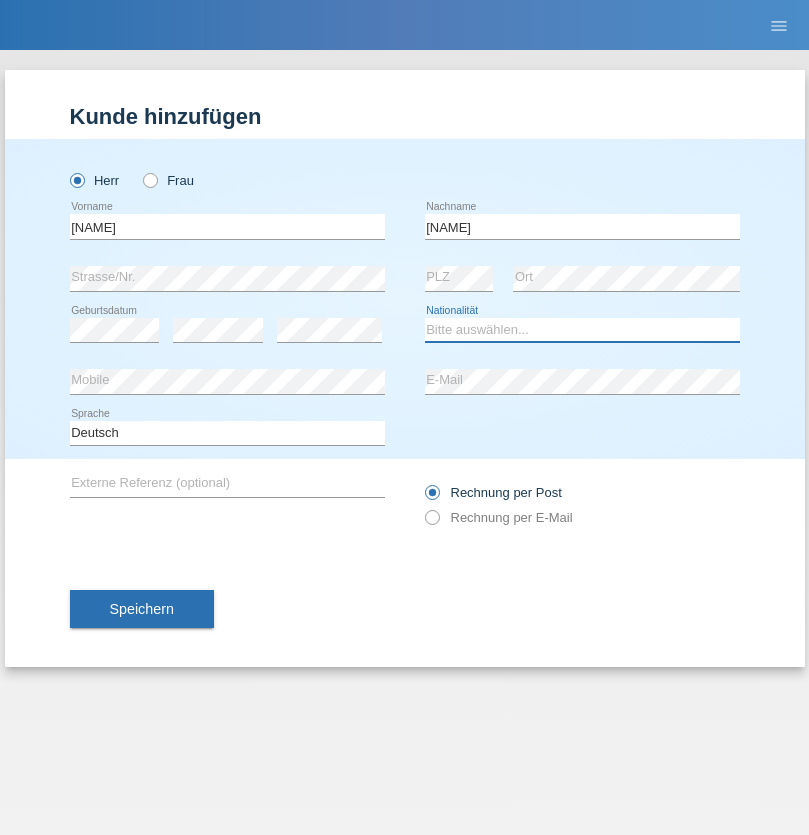 select on "CH" 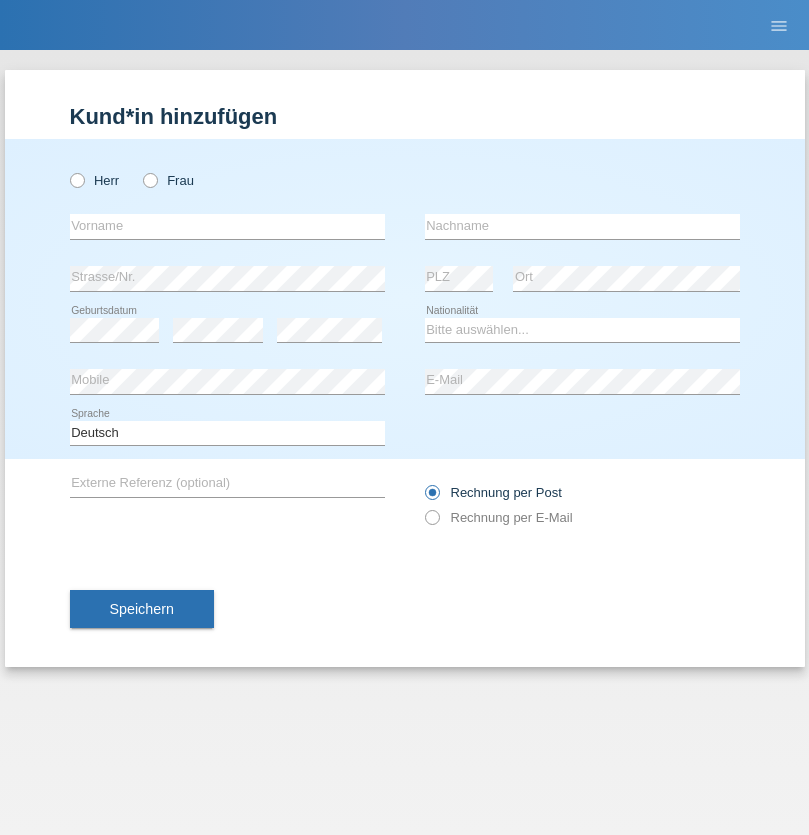 scroll, scrollTop: 0, scrollLeft: 0, axis: both 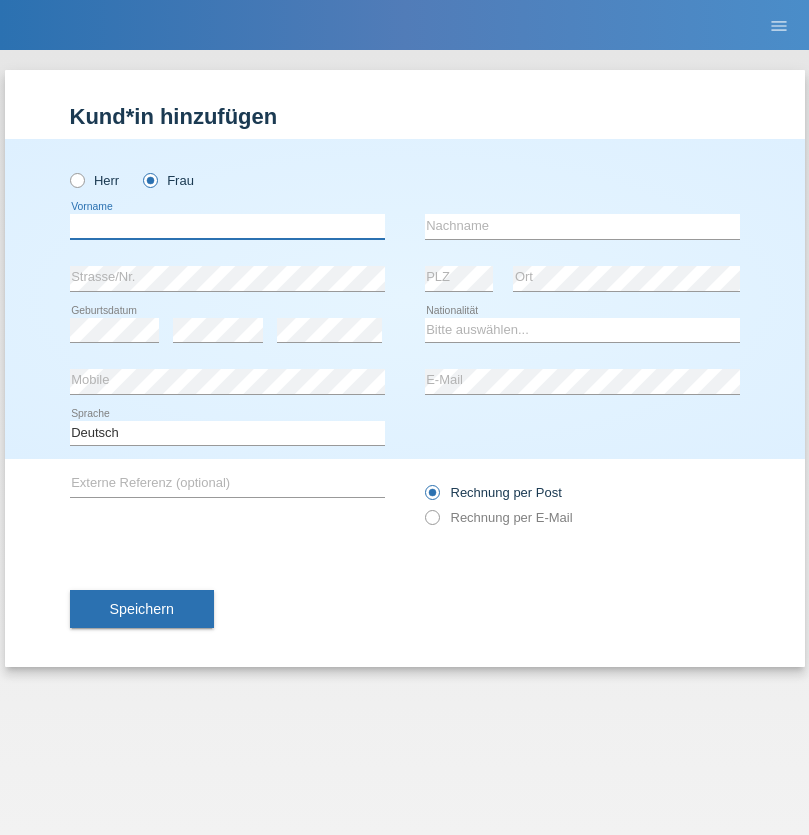 click at bounding box center [227, 226] 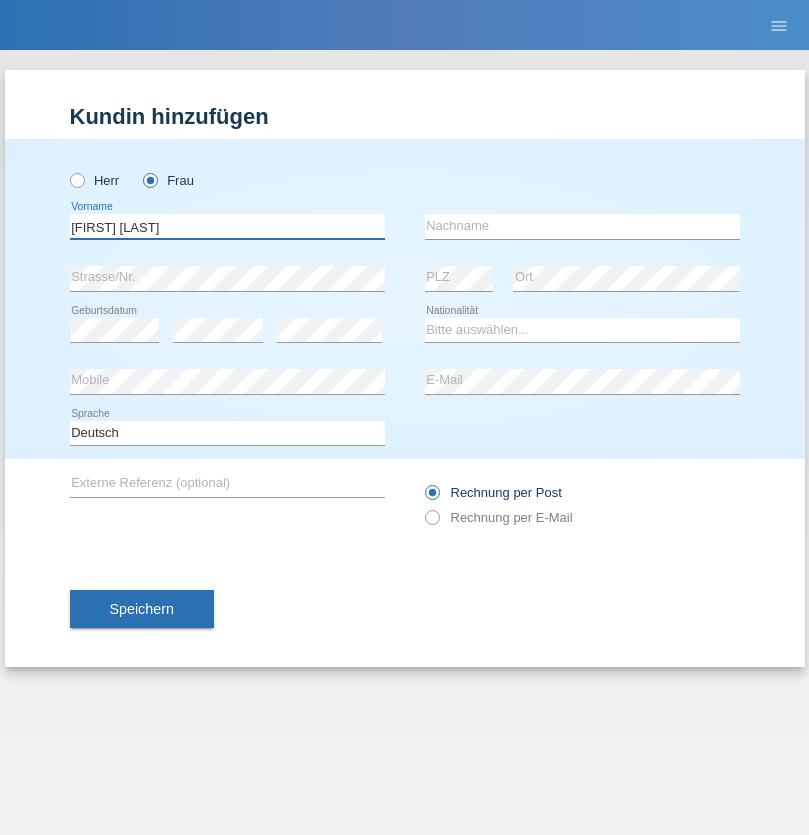 type on "[FIRST] [LAST]" 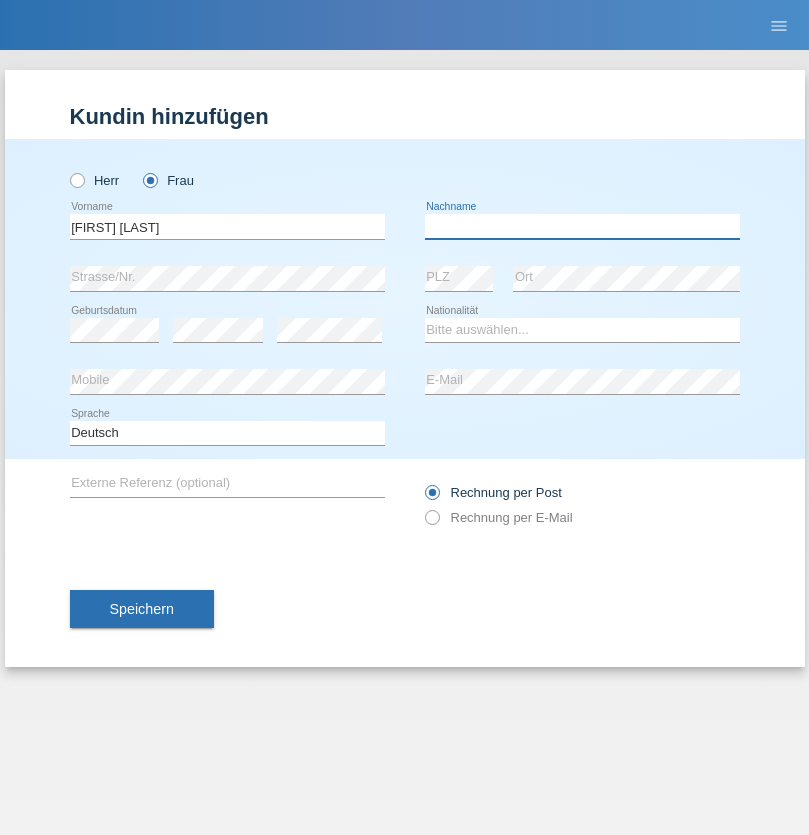click at bounding box center (582, 226) 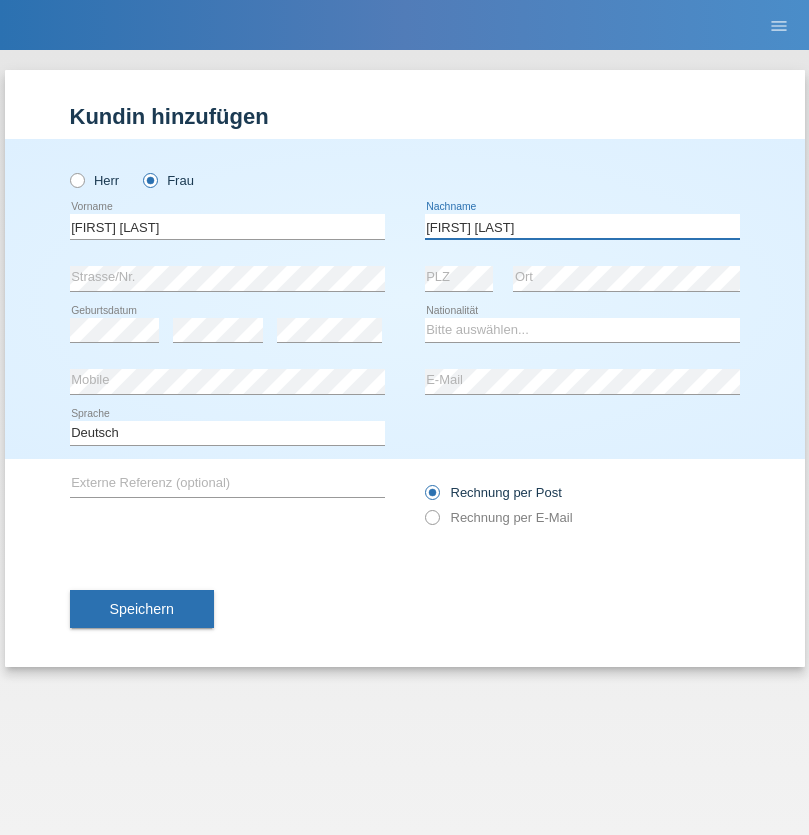 type on "[FIRST] [LAST]" 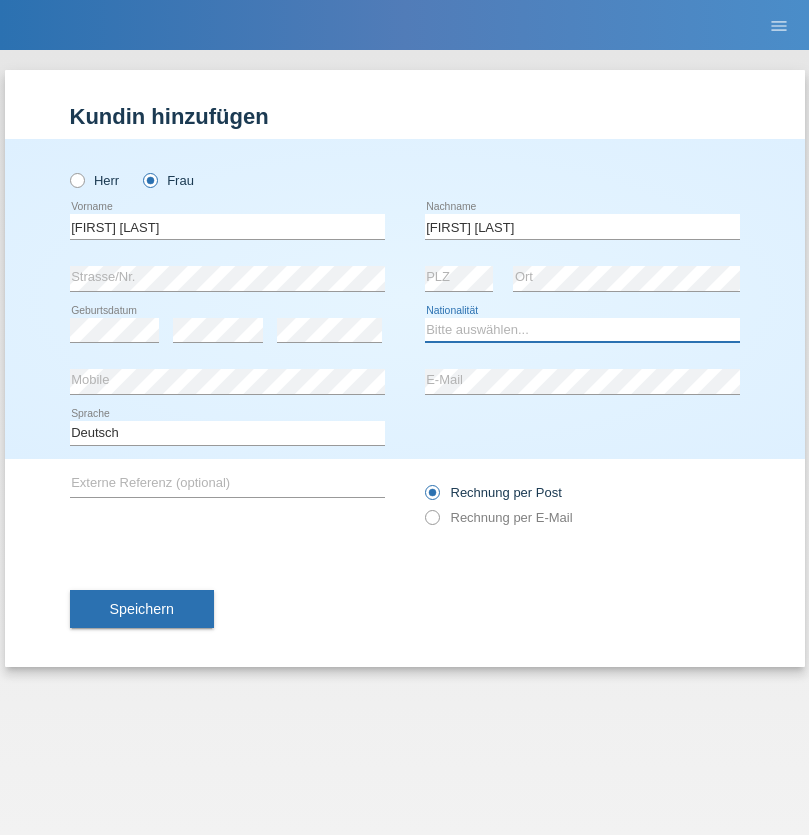 select on "CH" 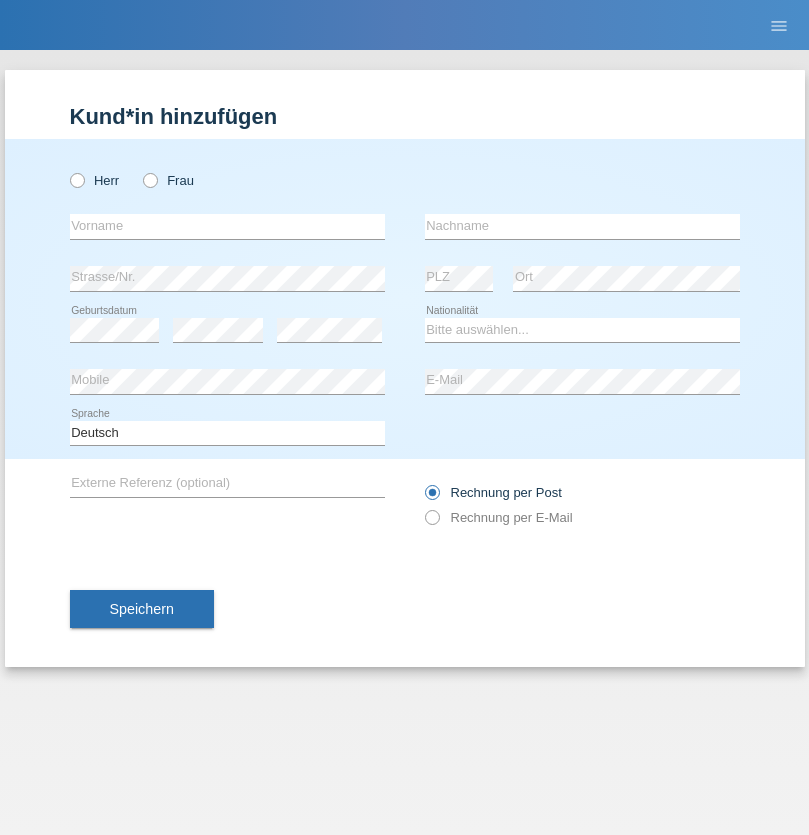 scroll, scrollTop: 0, scrollLeft: 0, axis: both 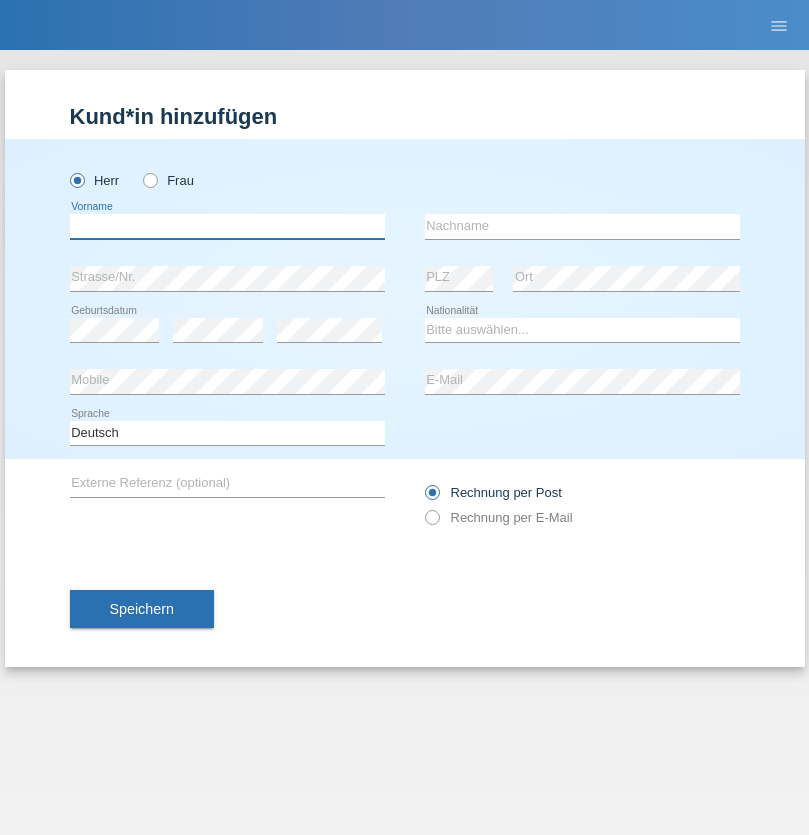 click at bounding box center (227, 226) 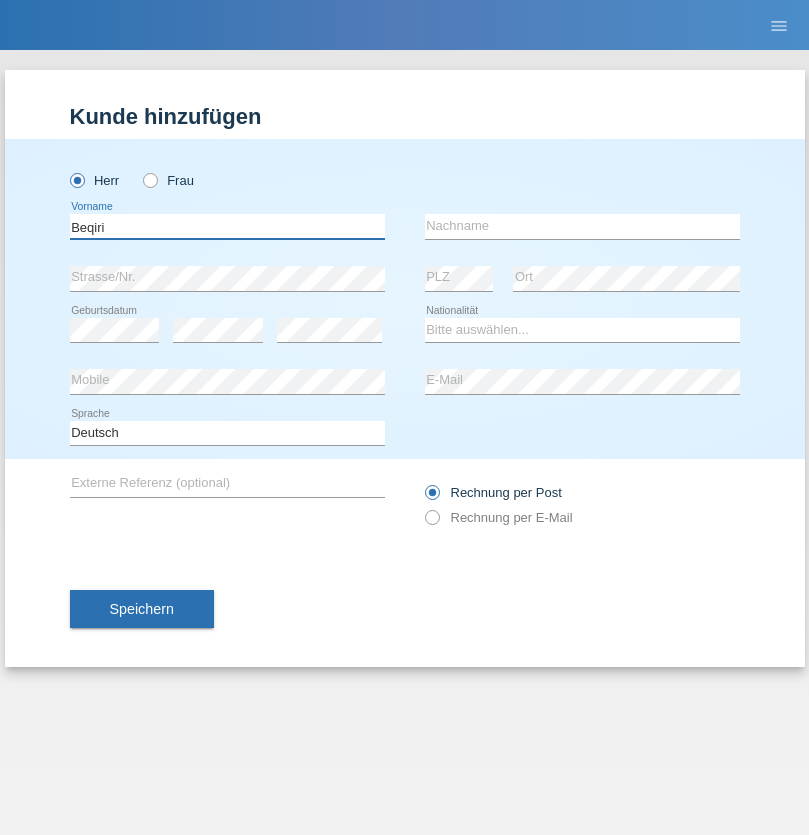 type on "Beqiri" 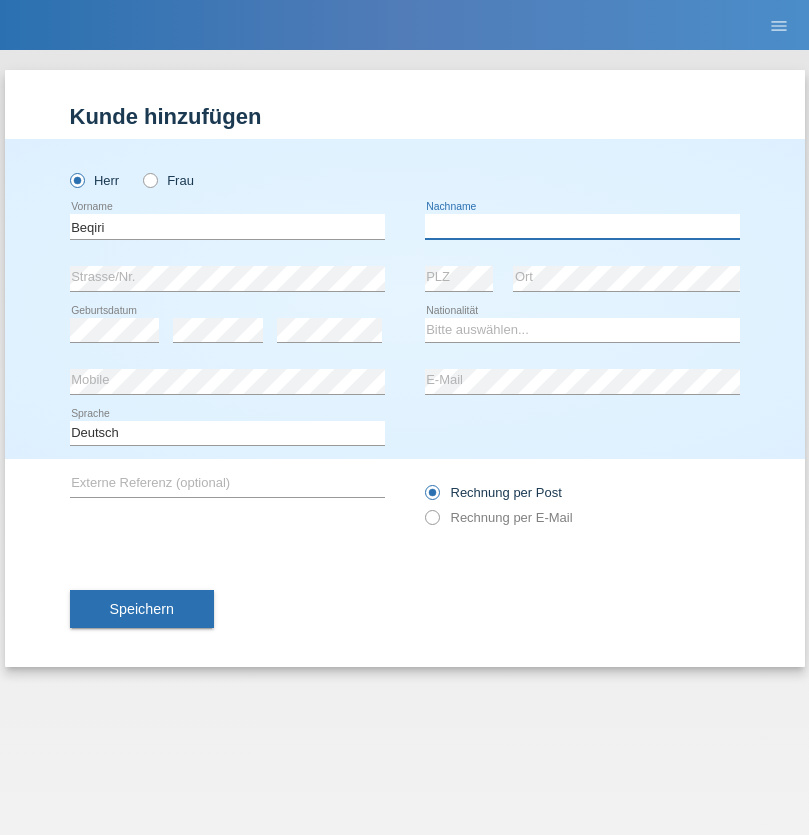 click at bounding box center [582, 226] 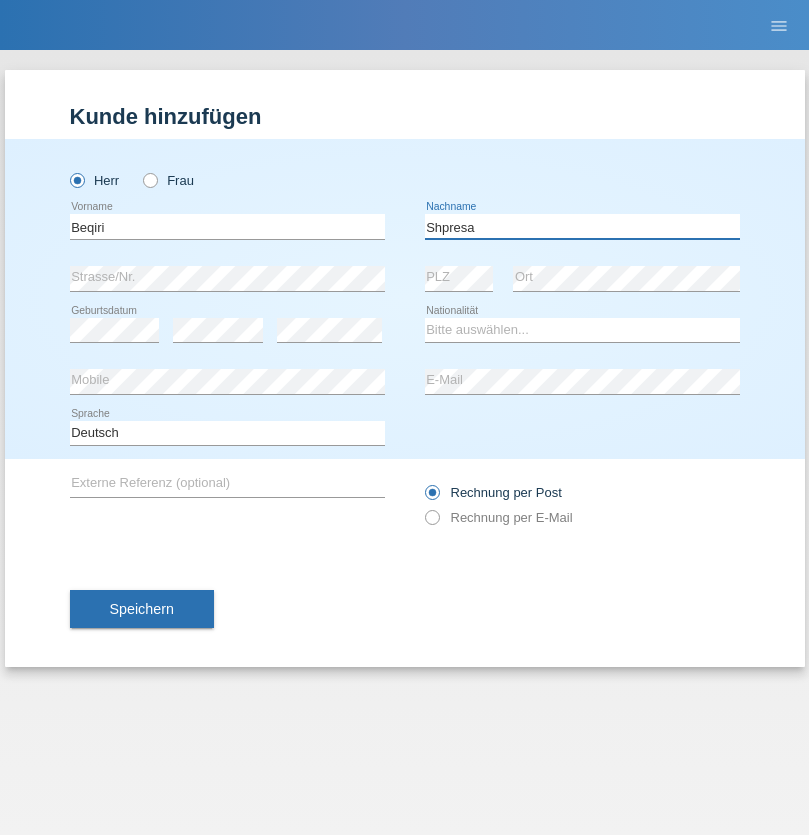 type on "Shpresa" 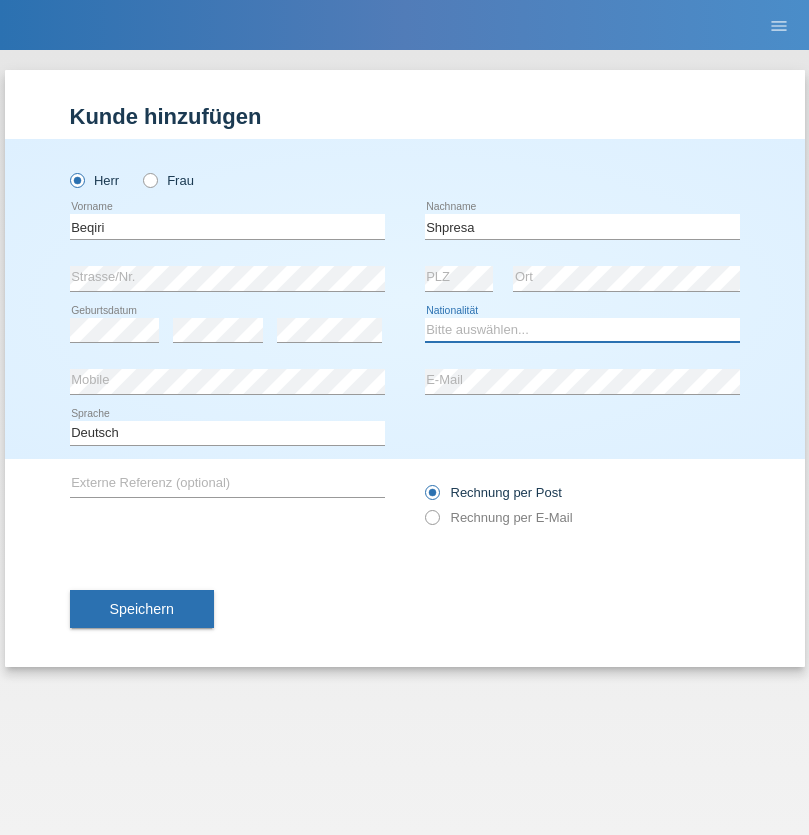 select on "XK" 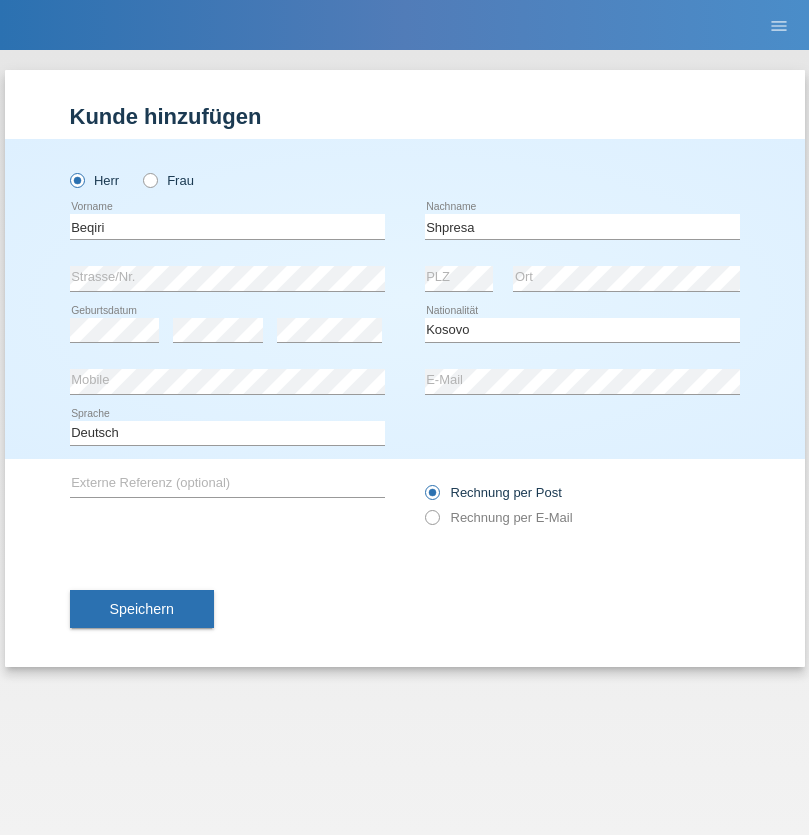 select on "C" 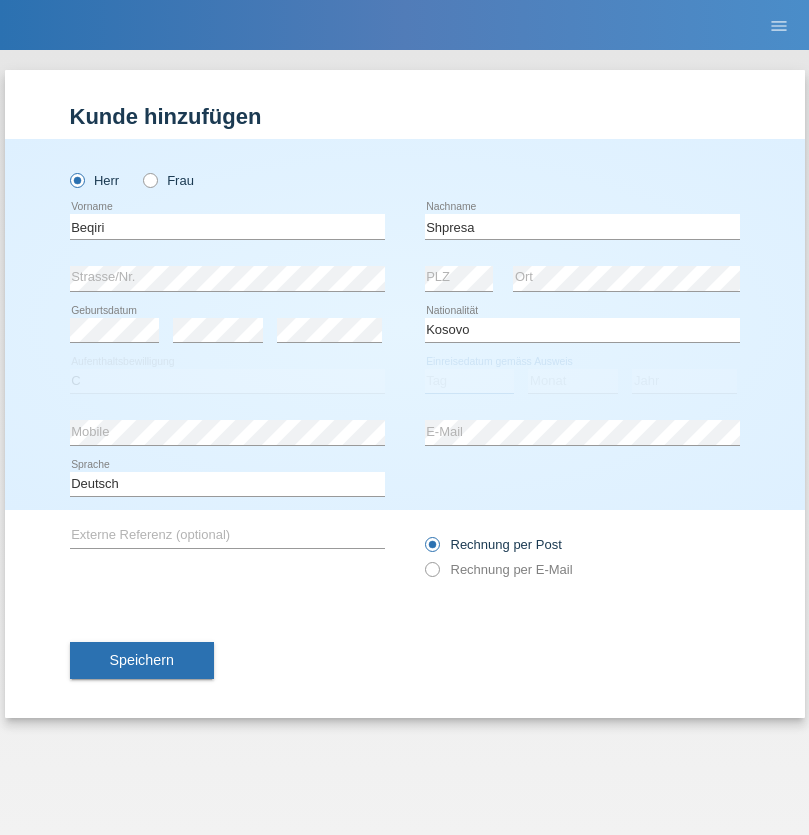 select on "08" 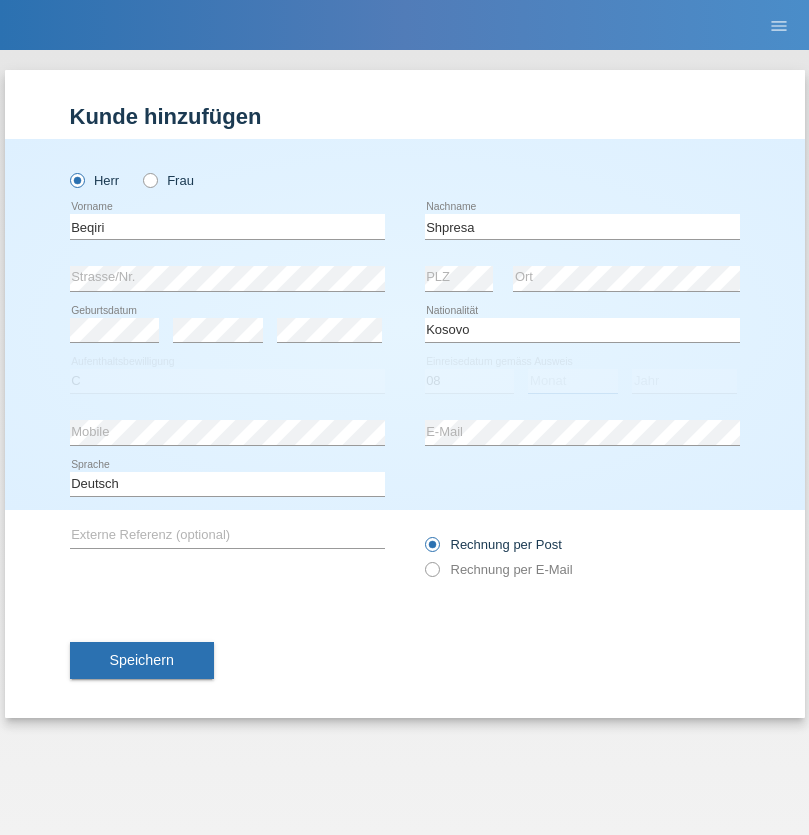 select on "02" 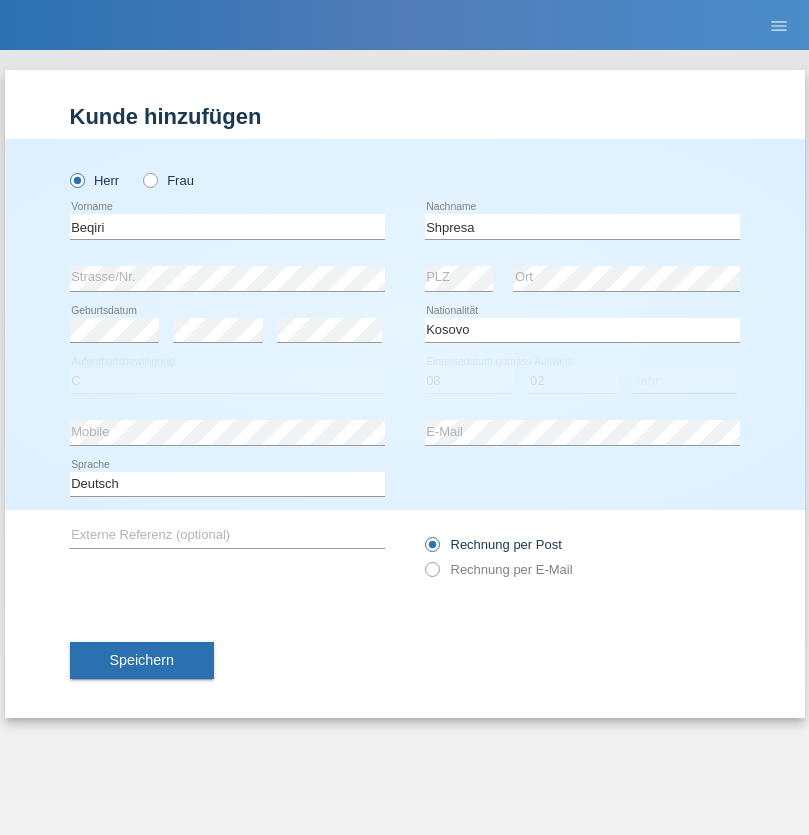 select on "1979" 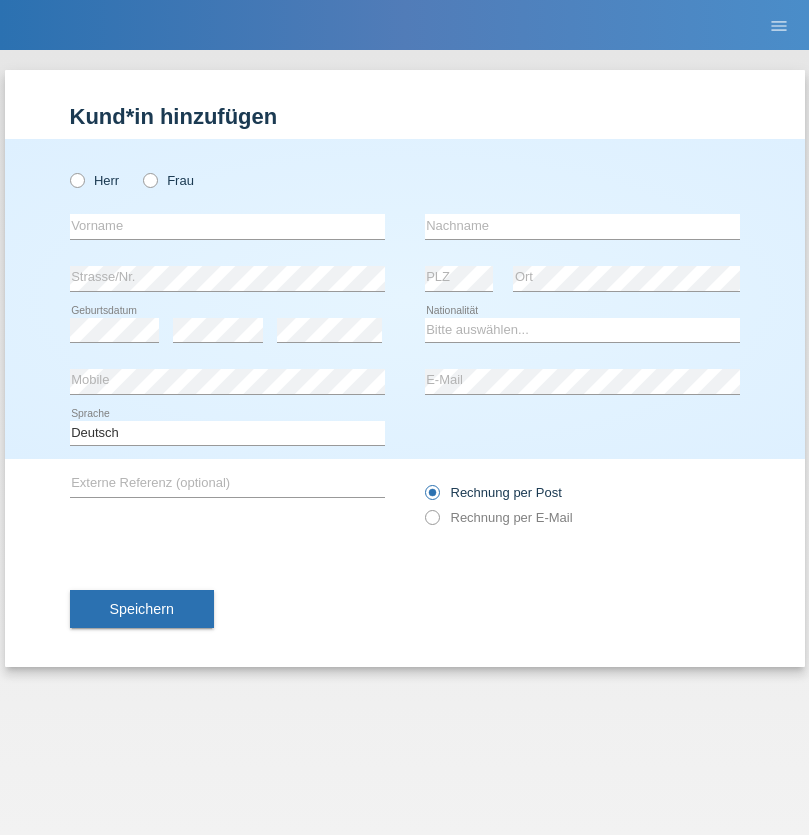 scroll, scrollTop: 0, scrollLeft: 0, axis: both 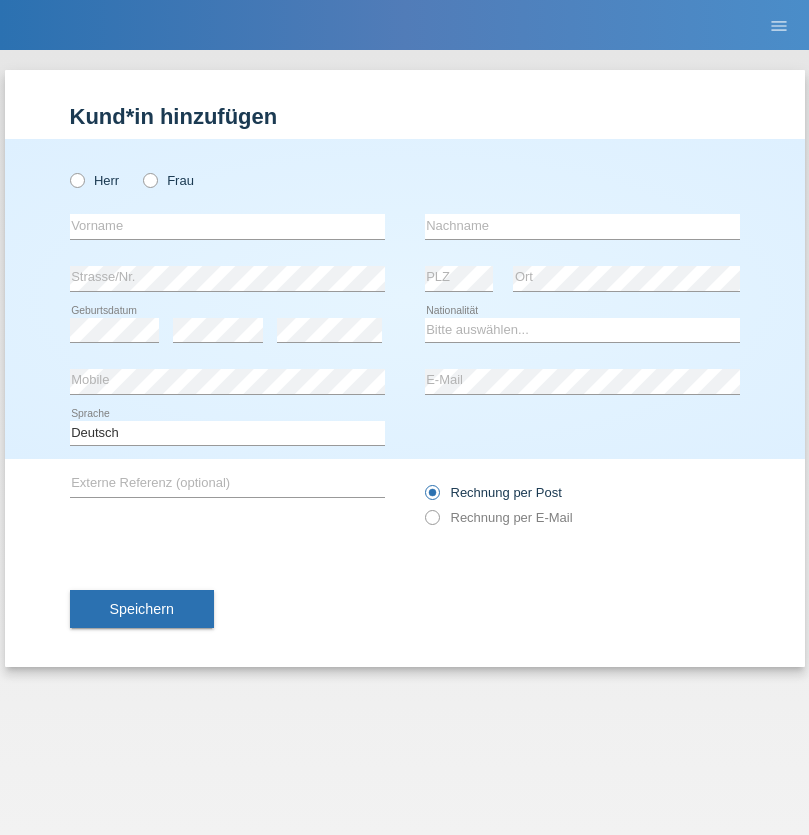 radio on "true" 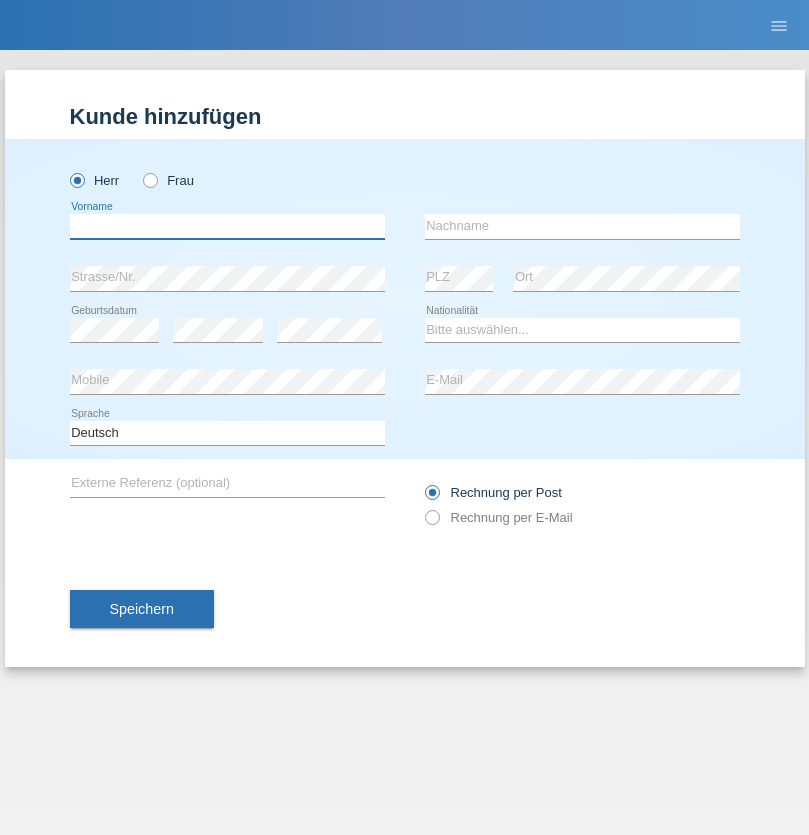 click at bounding box center (227, 226) 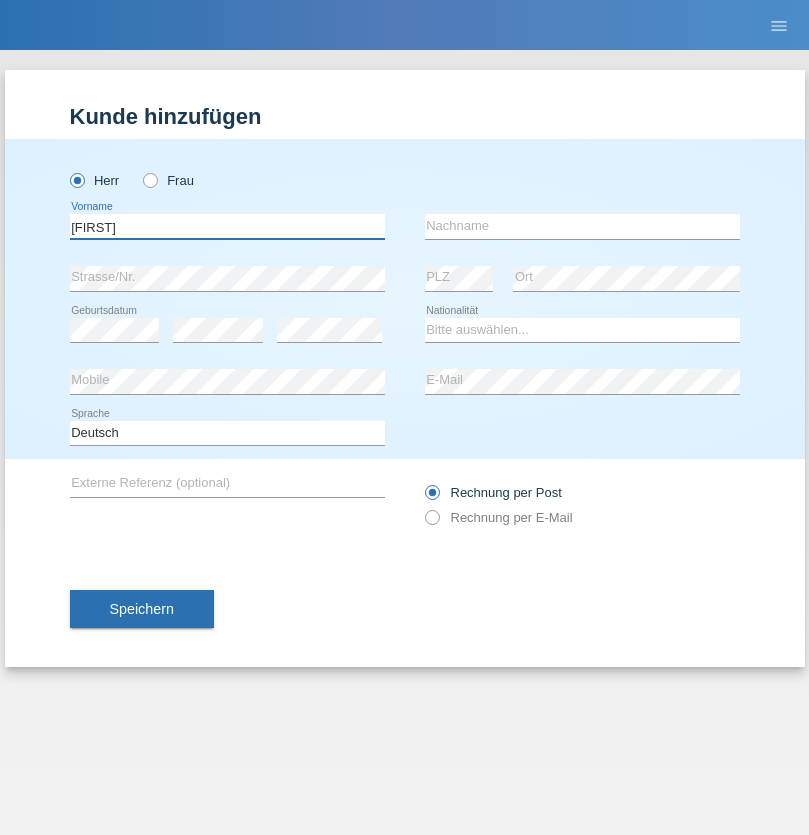 type on "[FIRST]" 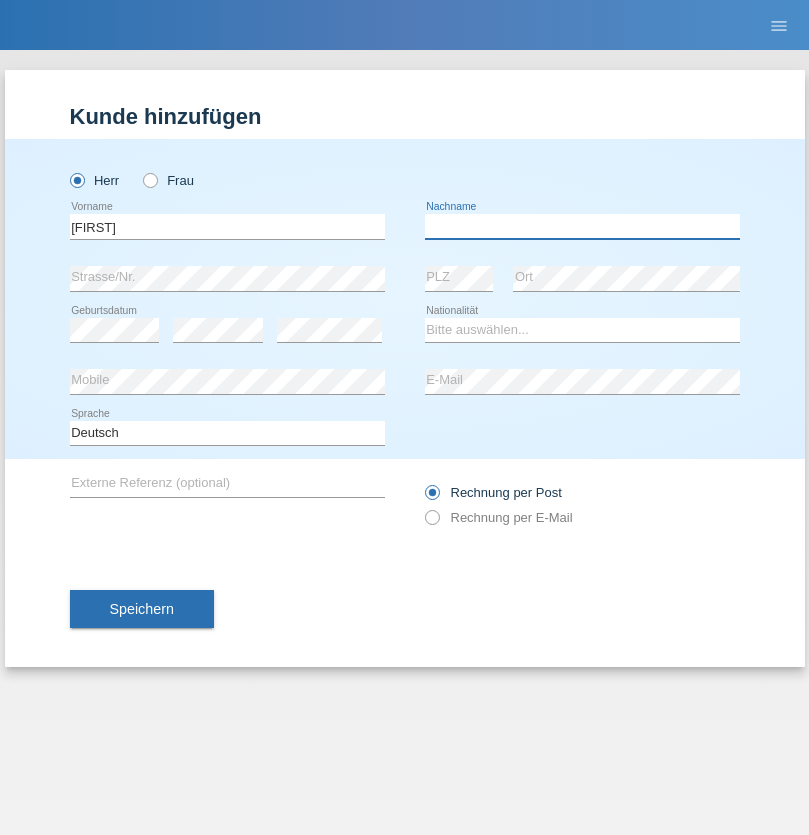 click at bounding box center [582, 226] 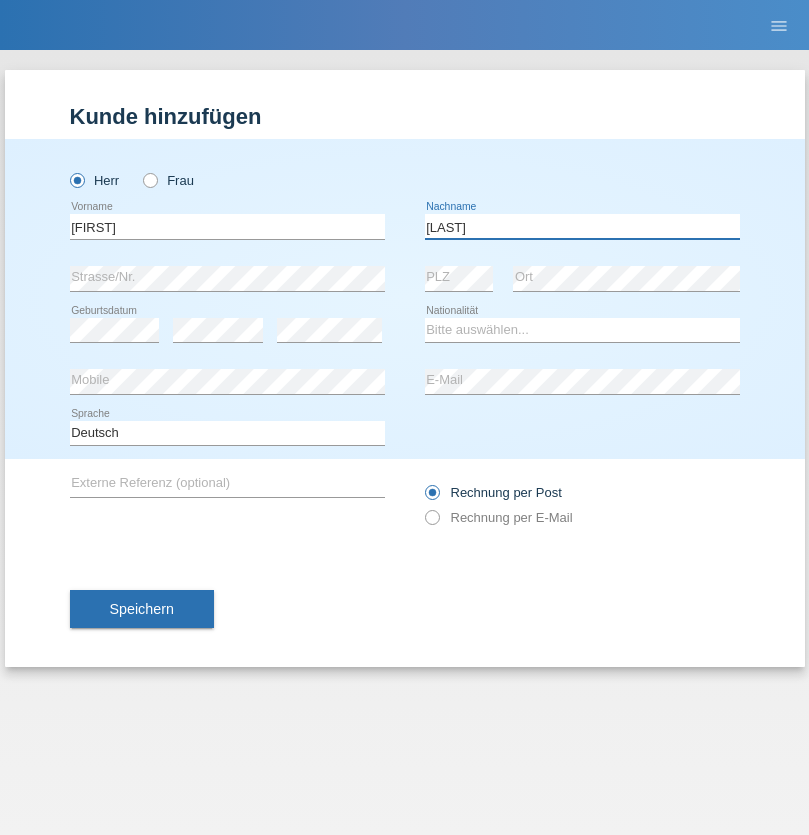 type on "[LAST]" 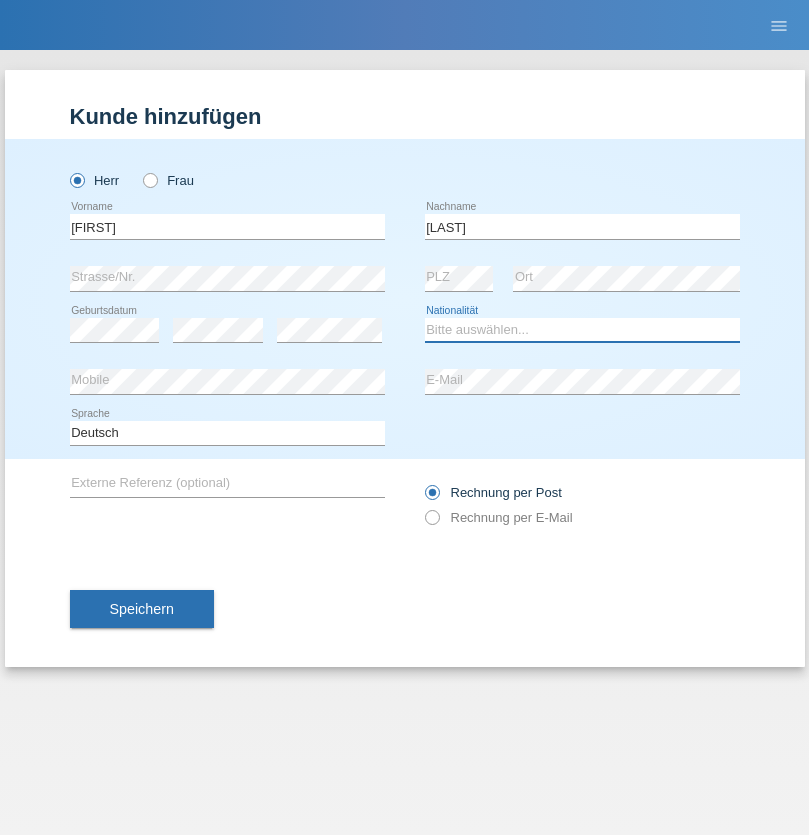 select on "CH" 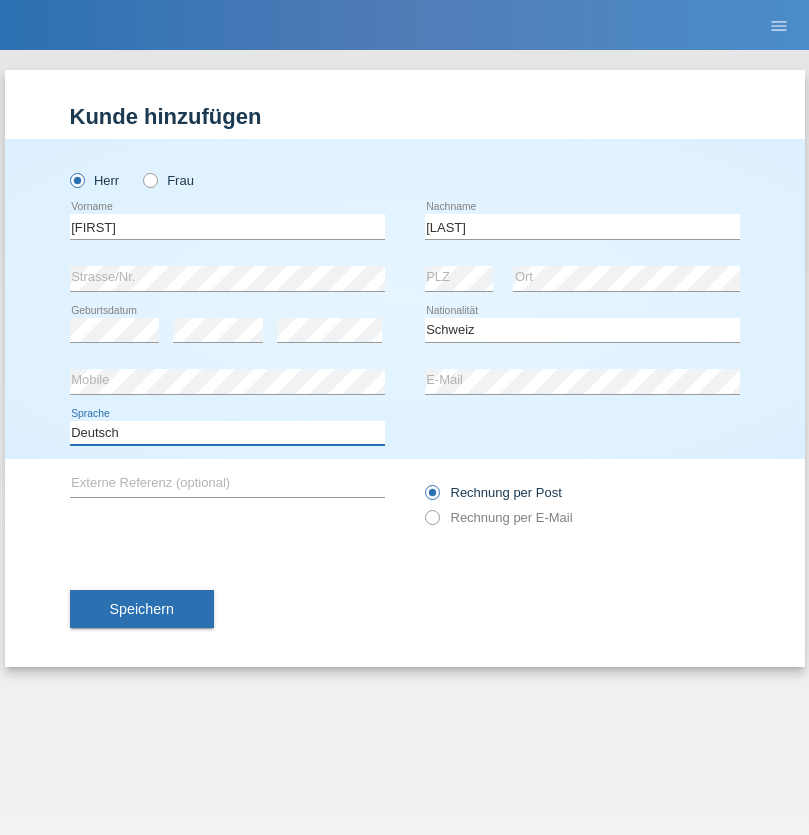 select on "en" 